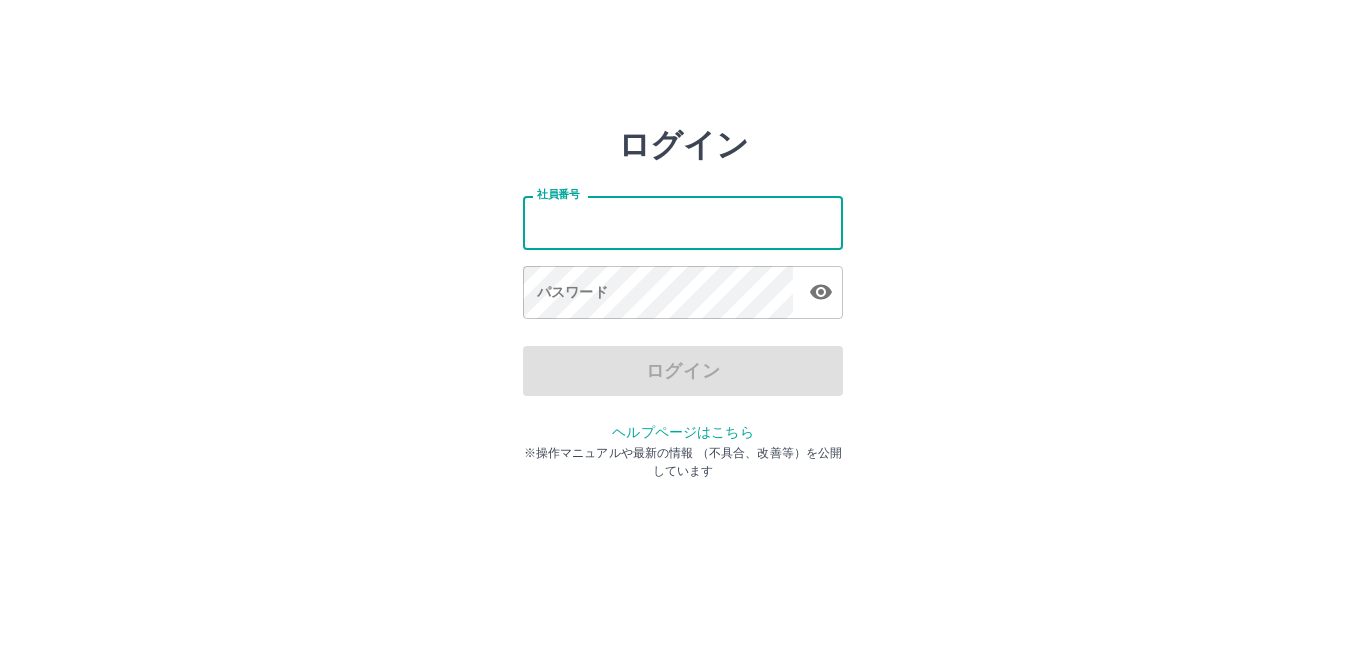 scroll, scrollTop: 0, scrollLeft: 0, axis: both 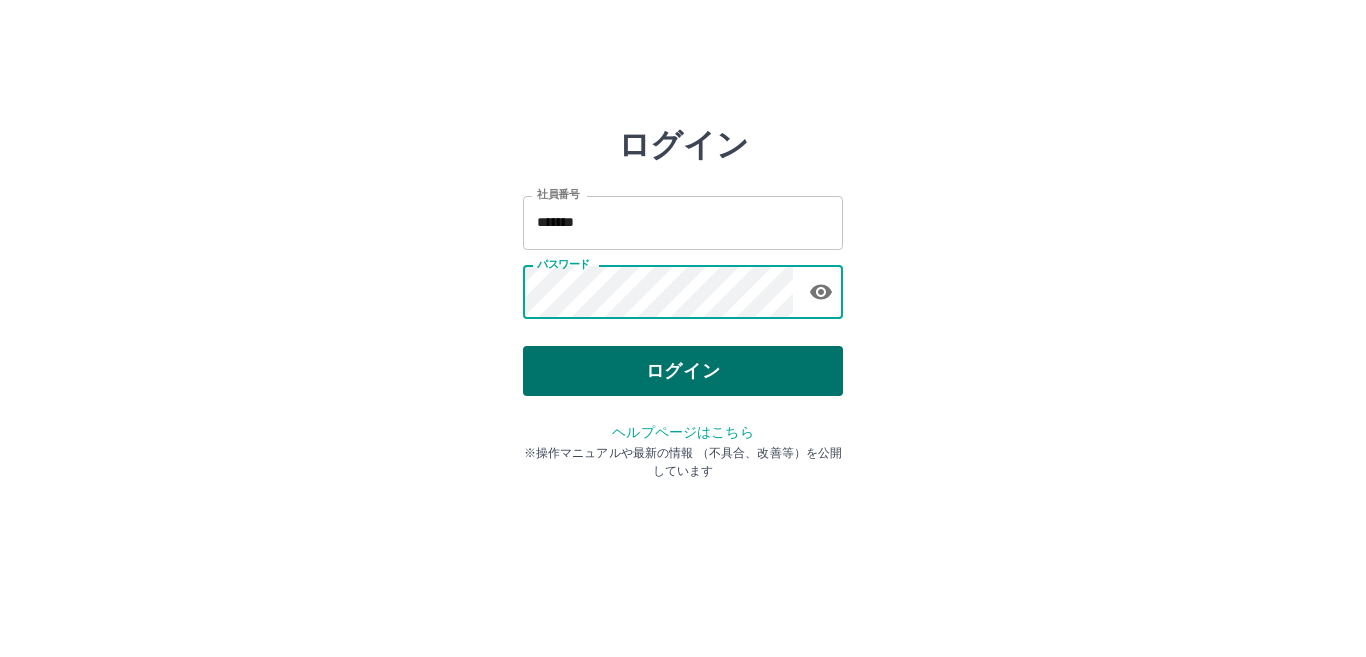 click on "ログイン" at bounding box center (683, 371) 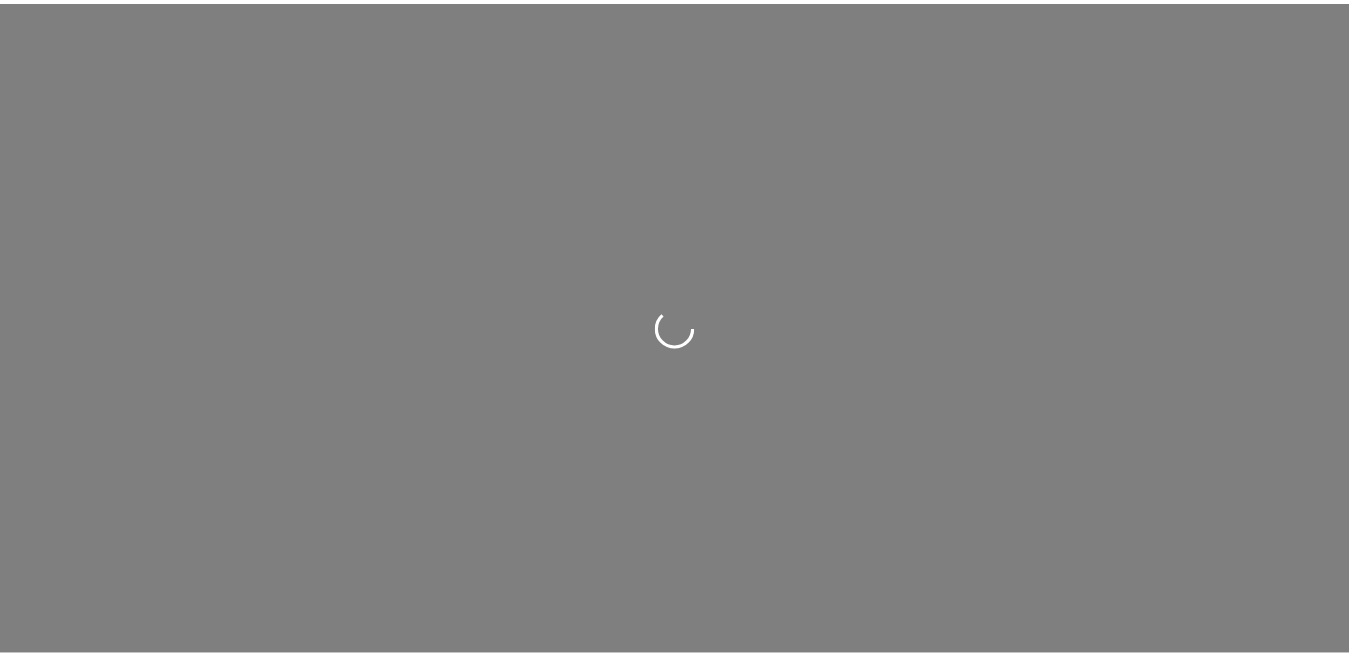 scroll, scrollTop: 0, scrollLeft: 0, axis: both 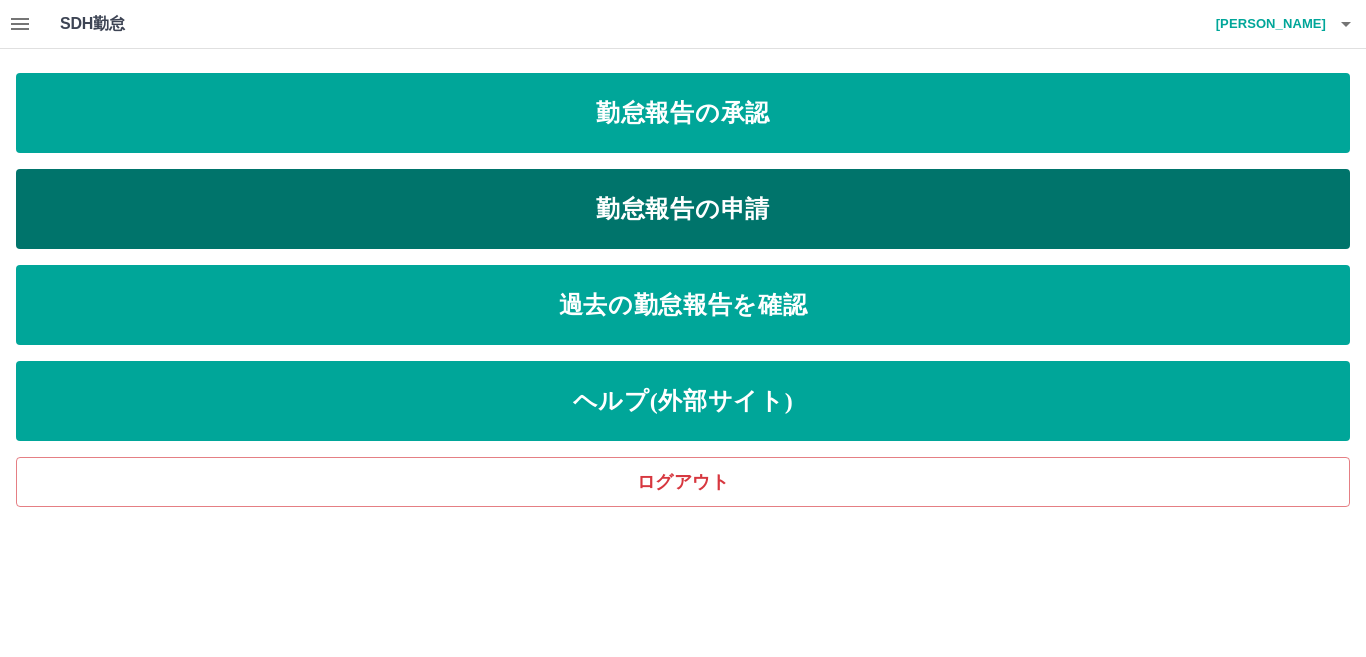 click on "勤怠報告の申請" at bounding box center (683, 209) 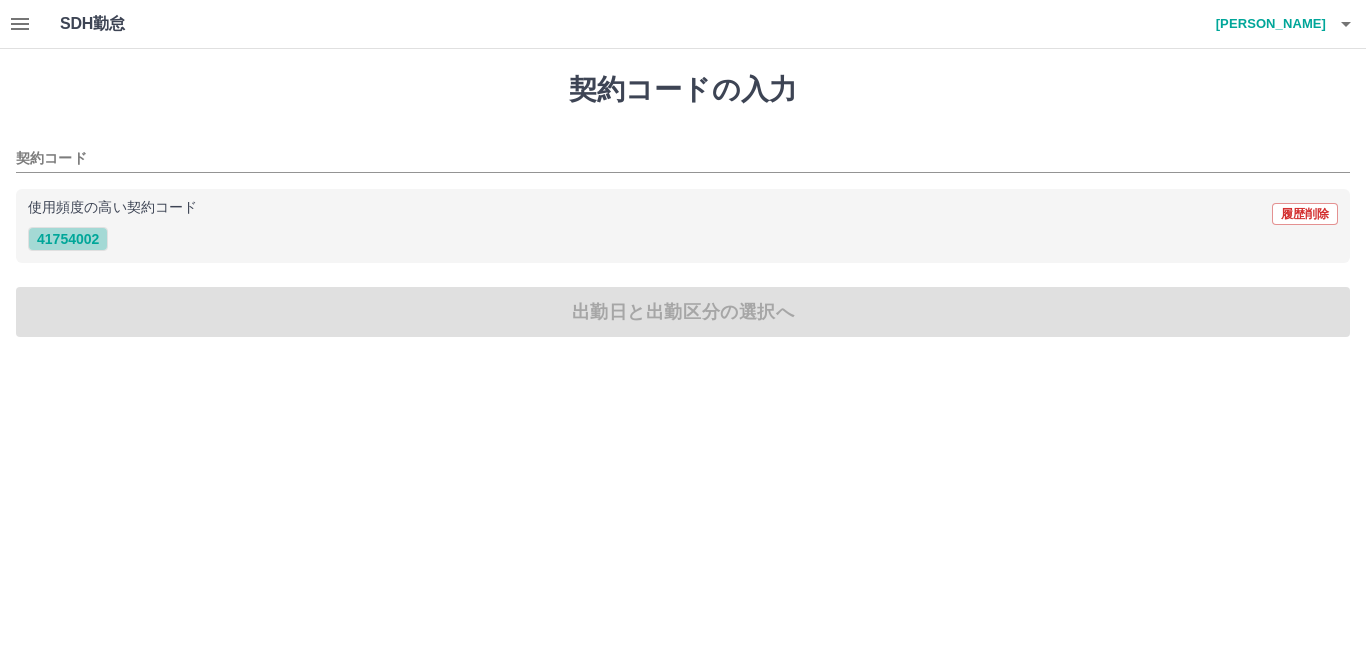 click on "41754002" at bounding box center [68, 239] 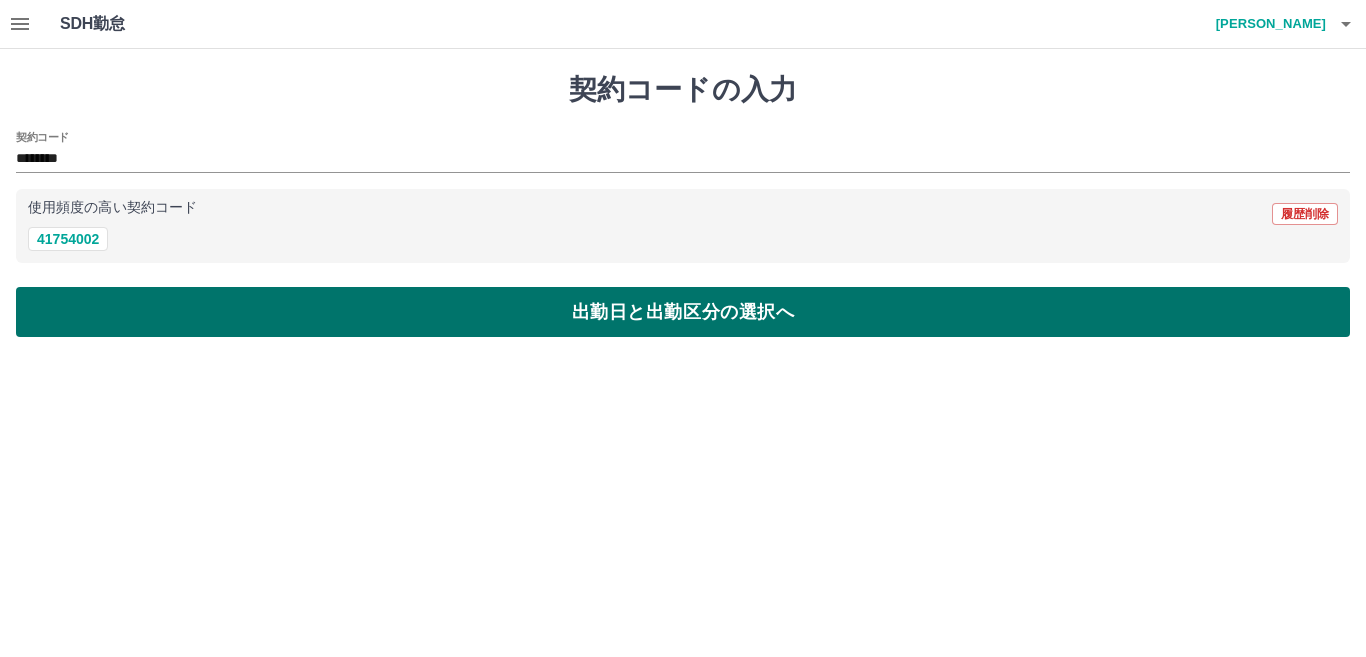 click on "出勤日と出勤区分の選択へ" at bounding box center (683, 312) 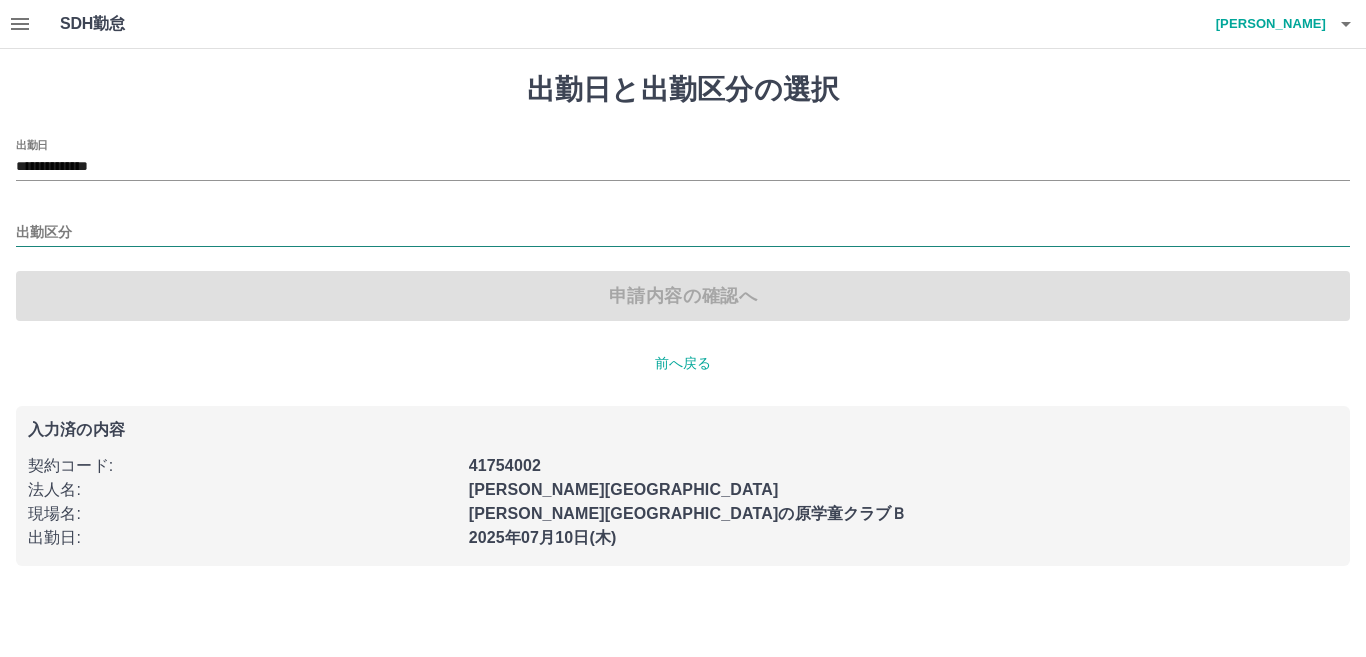 click on "出勤区分" at bounding box center (683, 233) 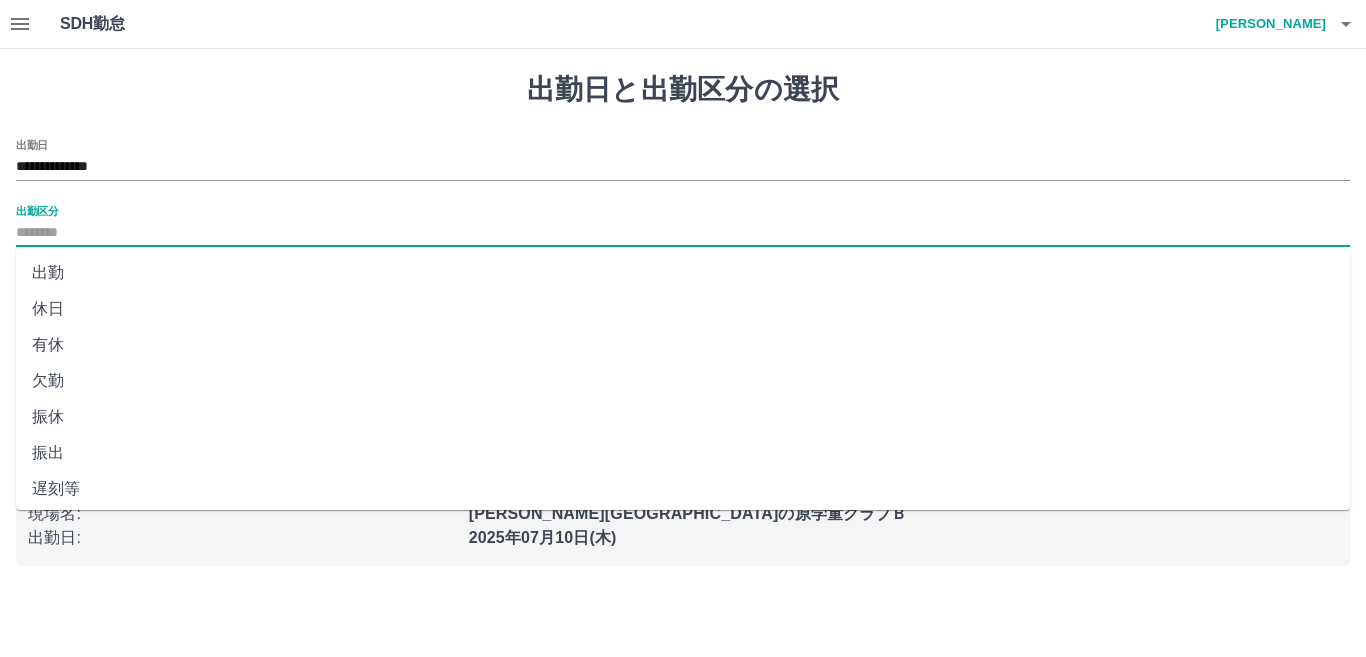 click on "出勤" at bounding box center (683, 273) 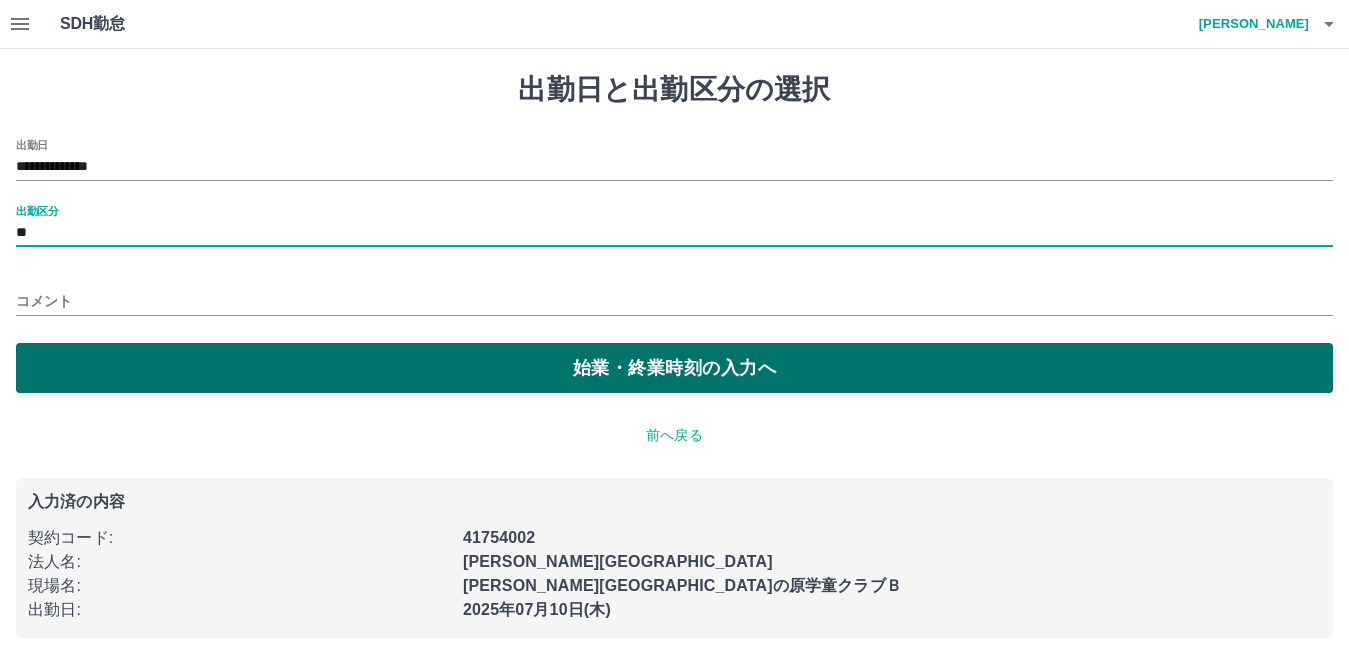 click on "始業・終業時刻の入力へ" at bounding box center [674, 368] 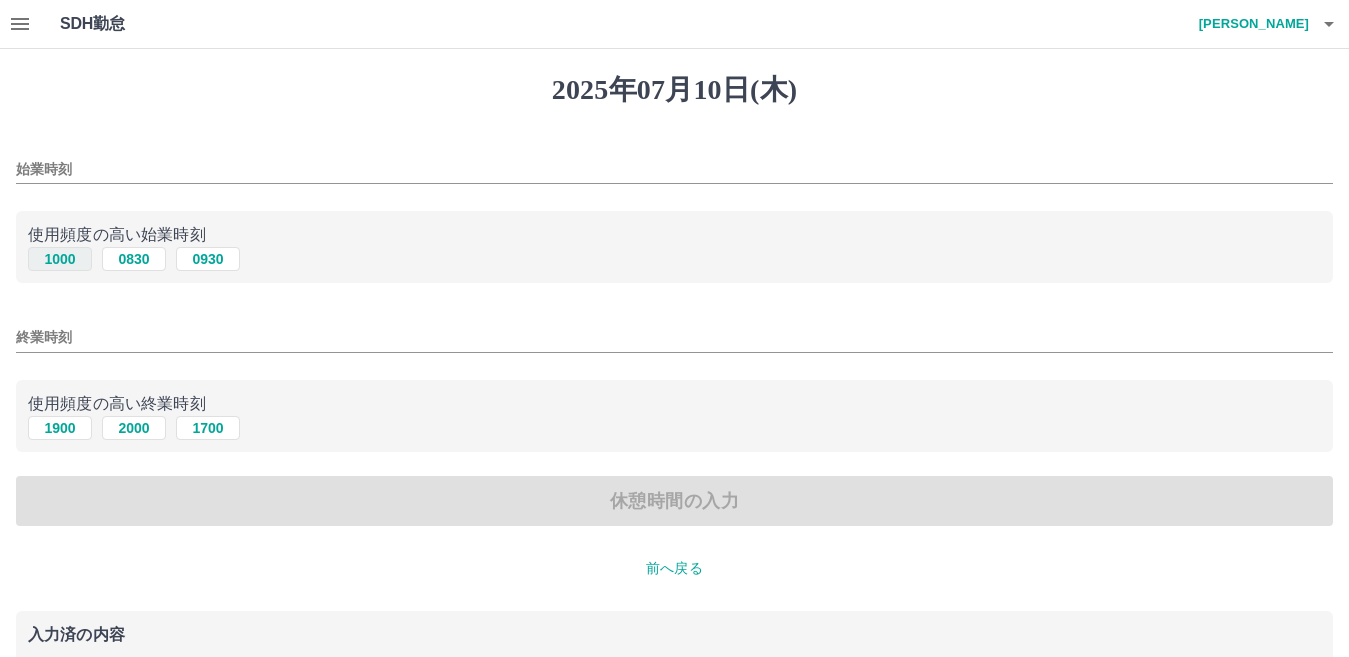 click on "1000" at bounding box center [60, 259] 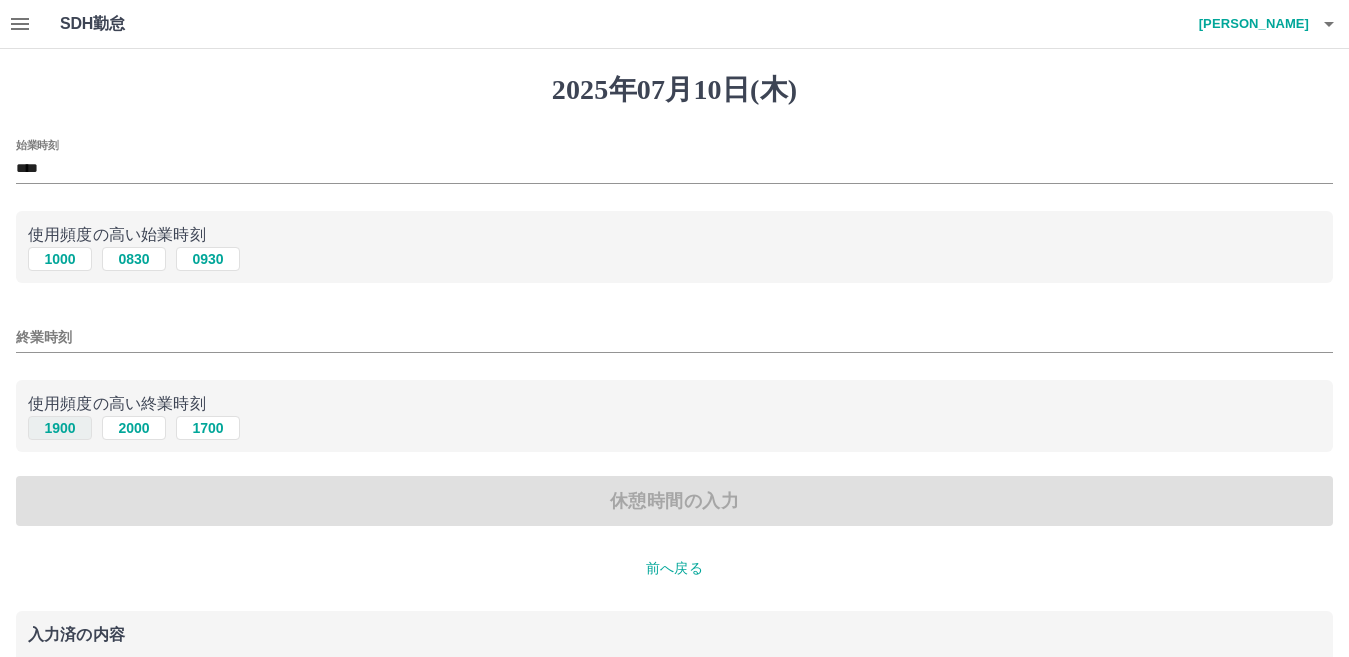 click on "1900" at bounding box center [60, 428] 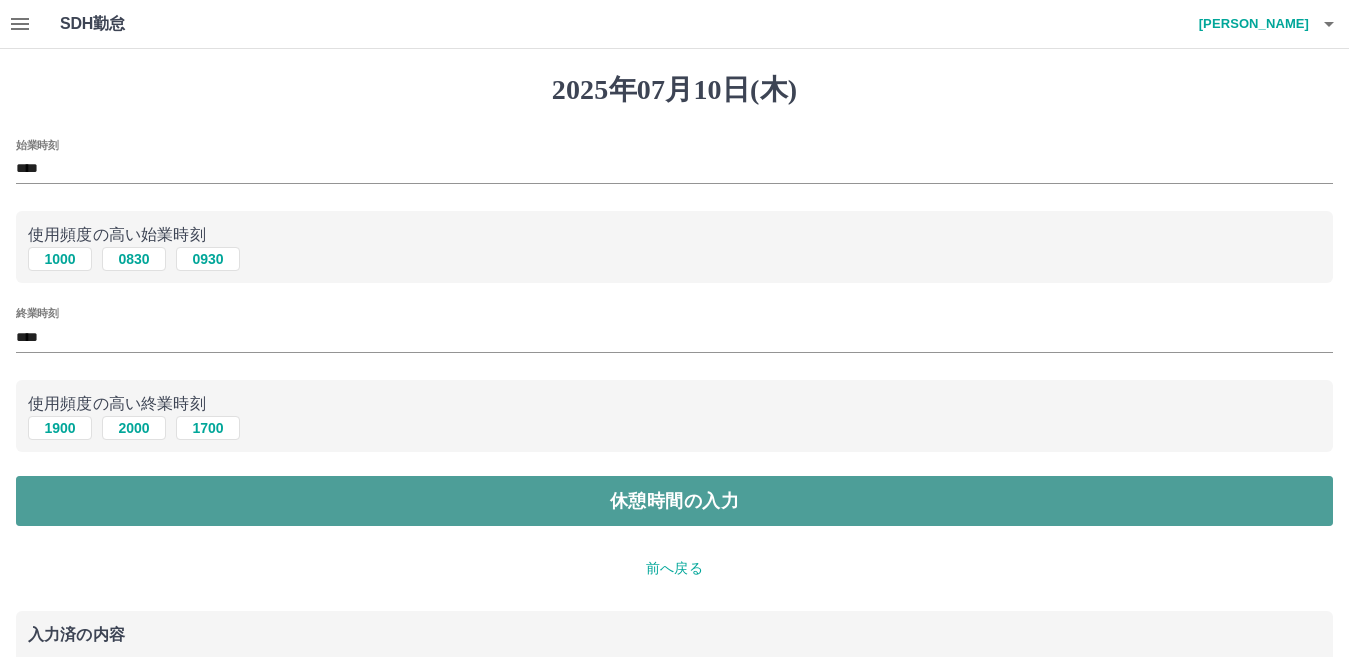 click on "休憩時間の入力" at bounding box center (674, 501) 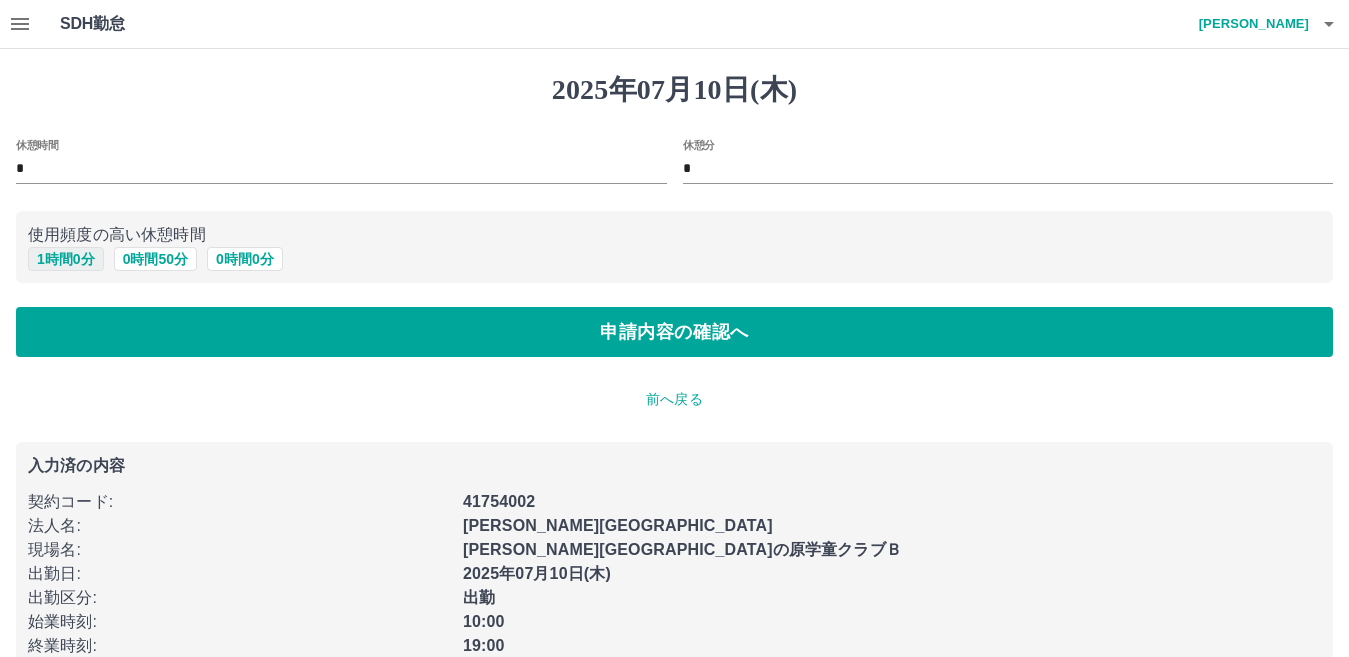 click on "1 時間 0 分" at bounding box center [66, 259] 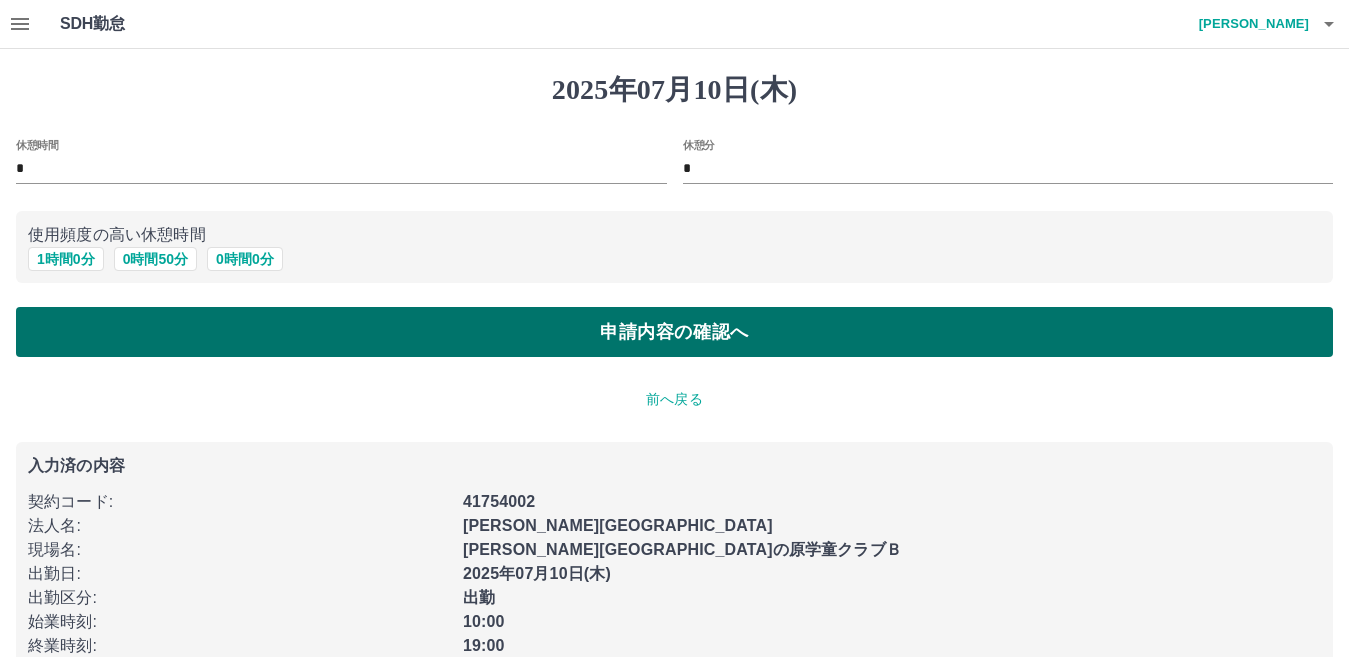 click on "申請内容の確認へ" at bounding box center (674, 332) 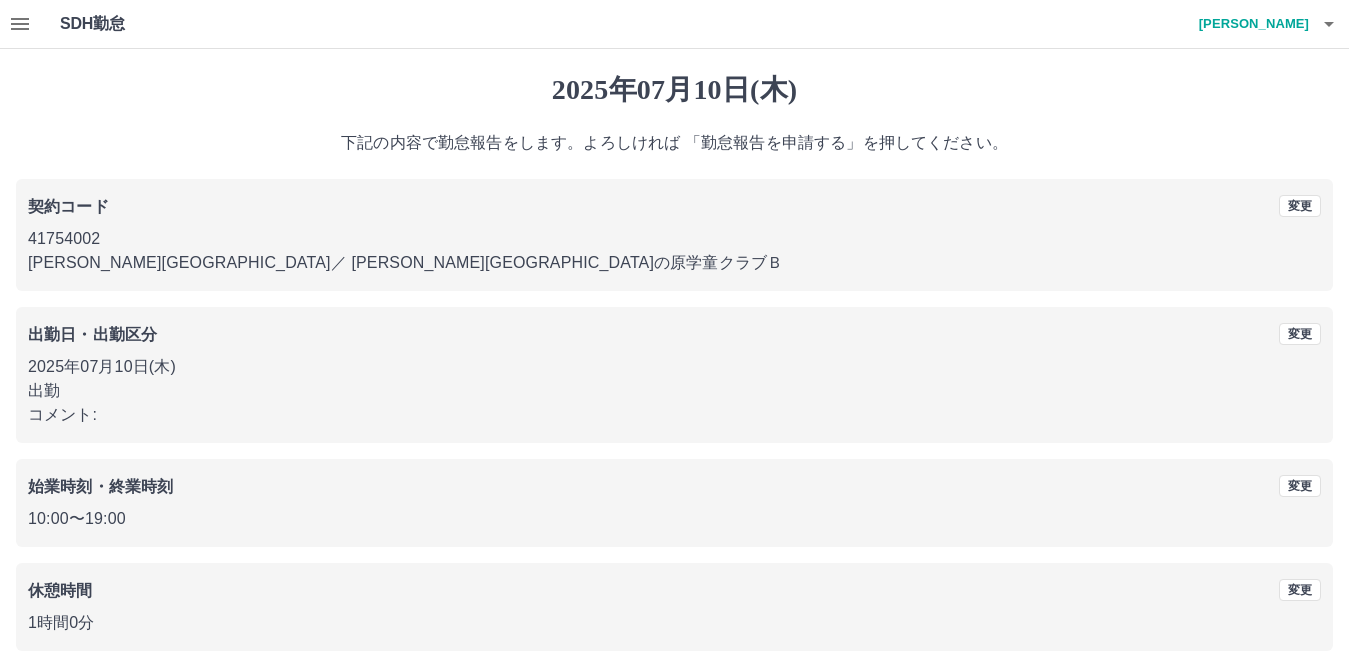 scroll, scrollTop: 92, scrollLeft: 0, axis: vertical 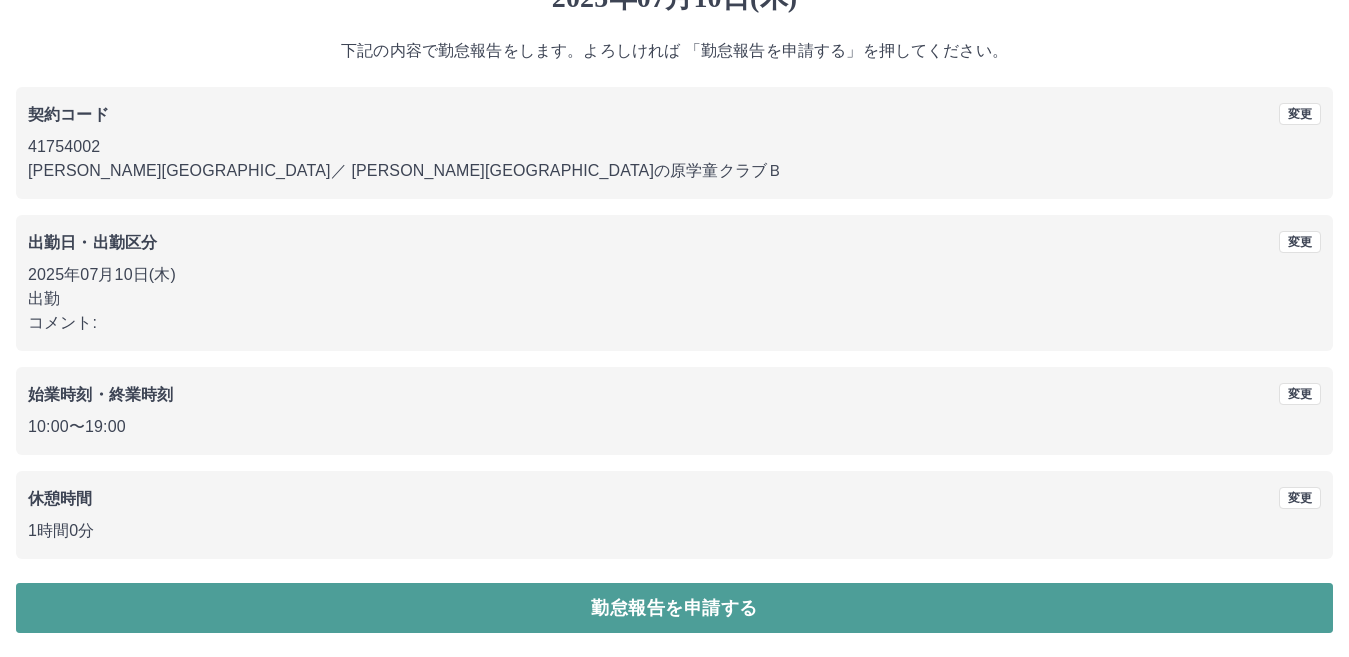 click on "勤怠報告を申請する" at bounding box center (674, 608) 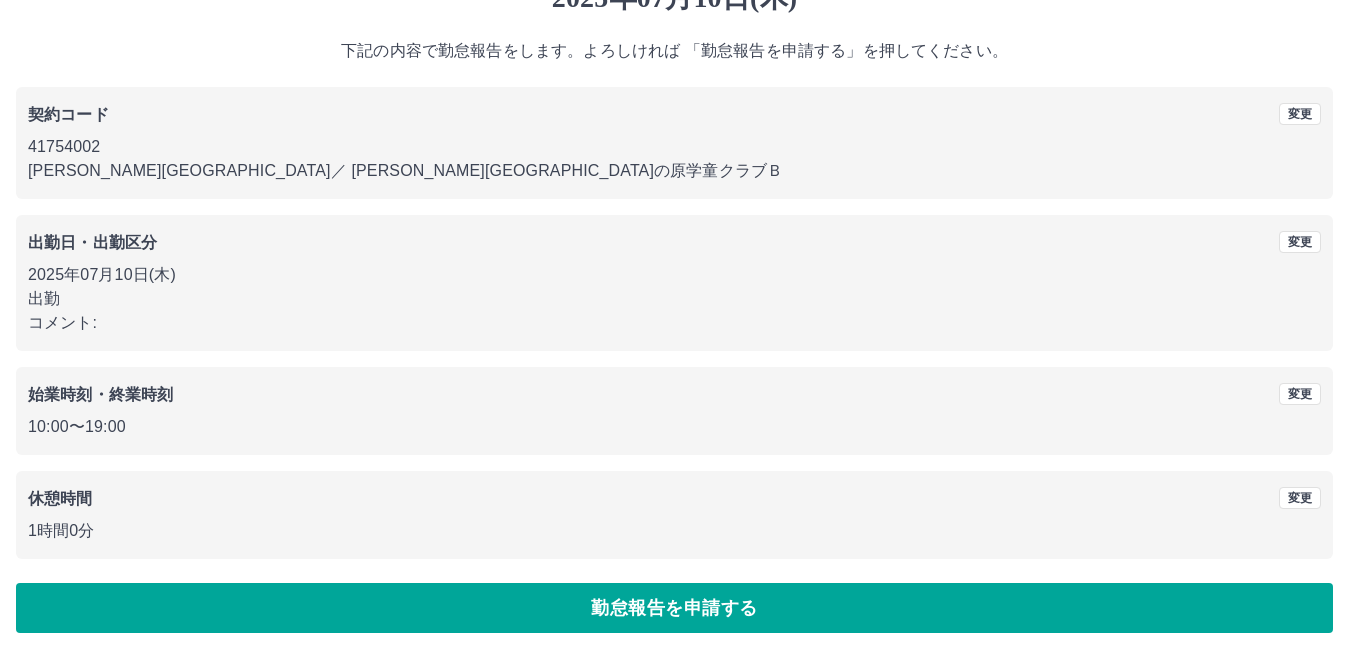 scroll, scrollTop: 0, scrollLeft: 0, axis: both 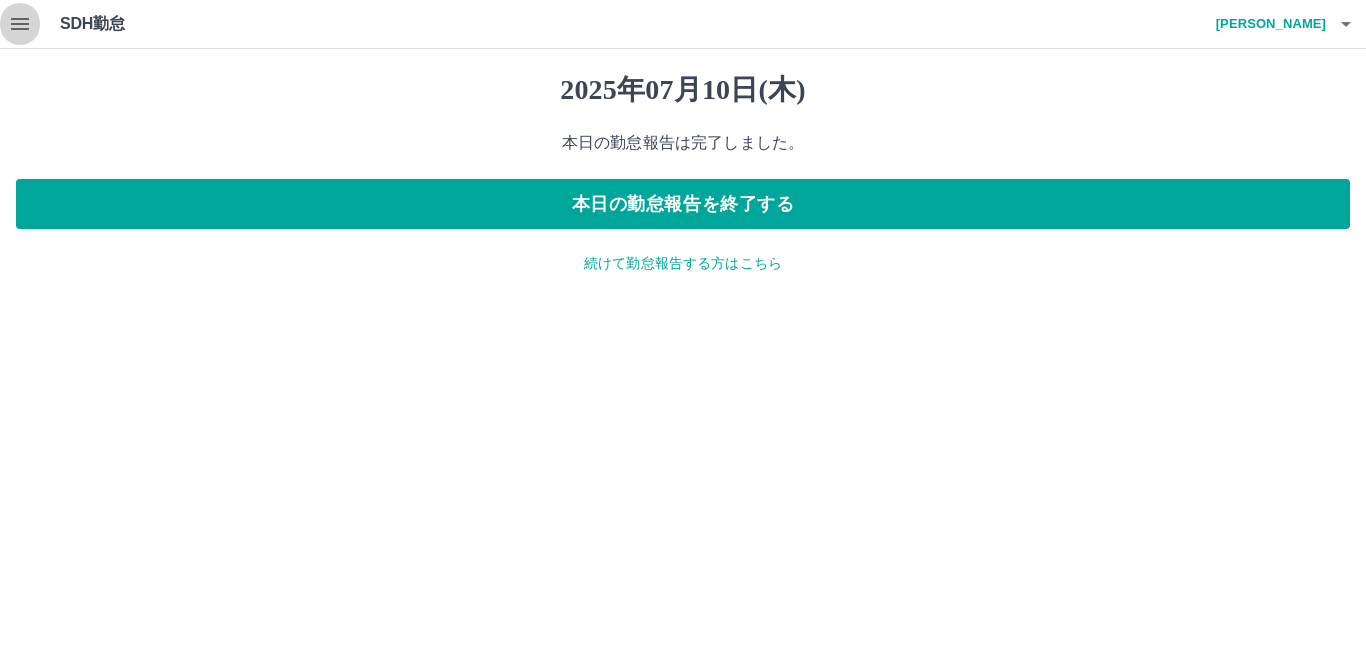 click 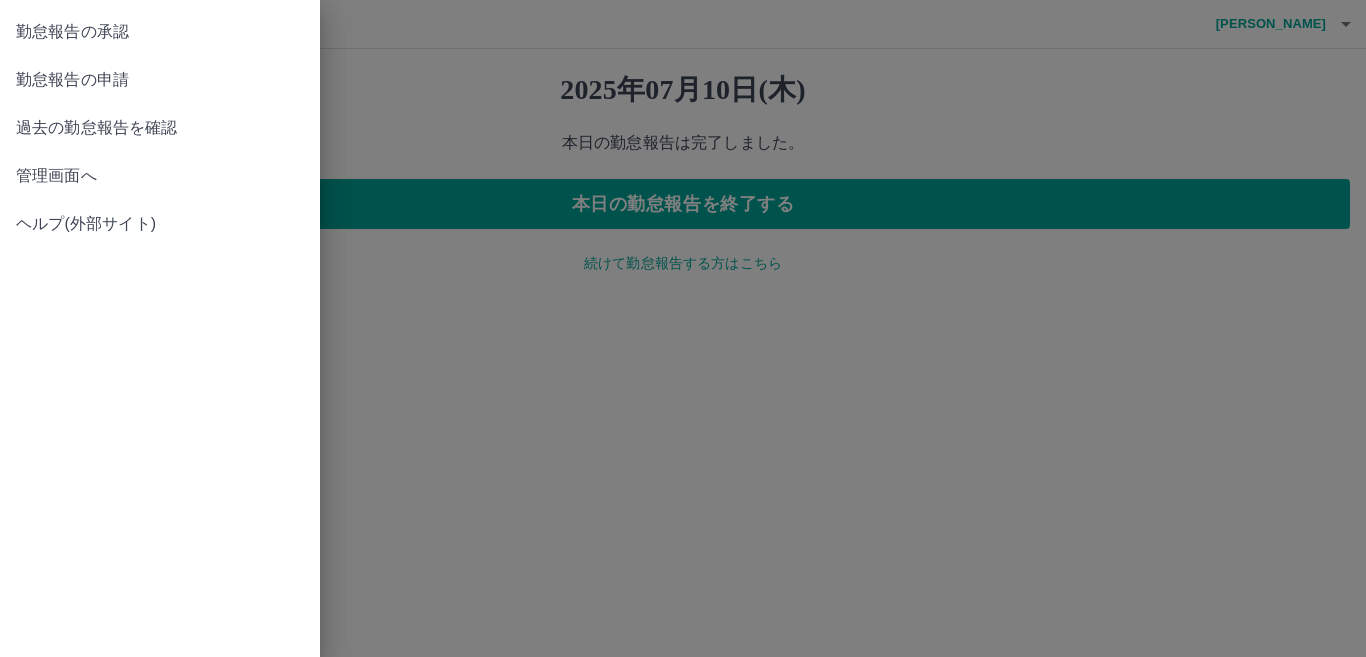 click on "勤怠報告の承認" at bounding box center [160, 32] 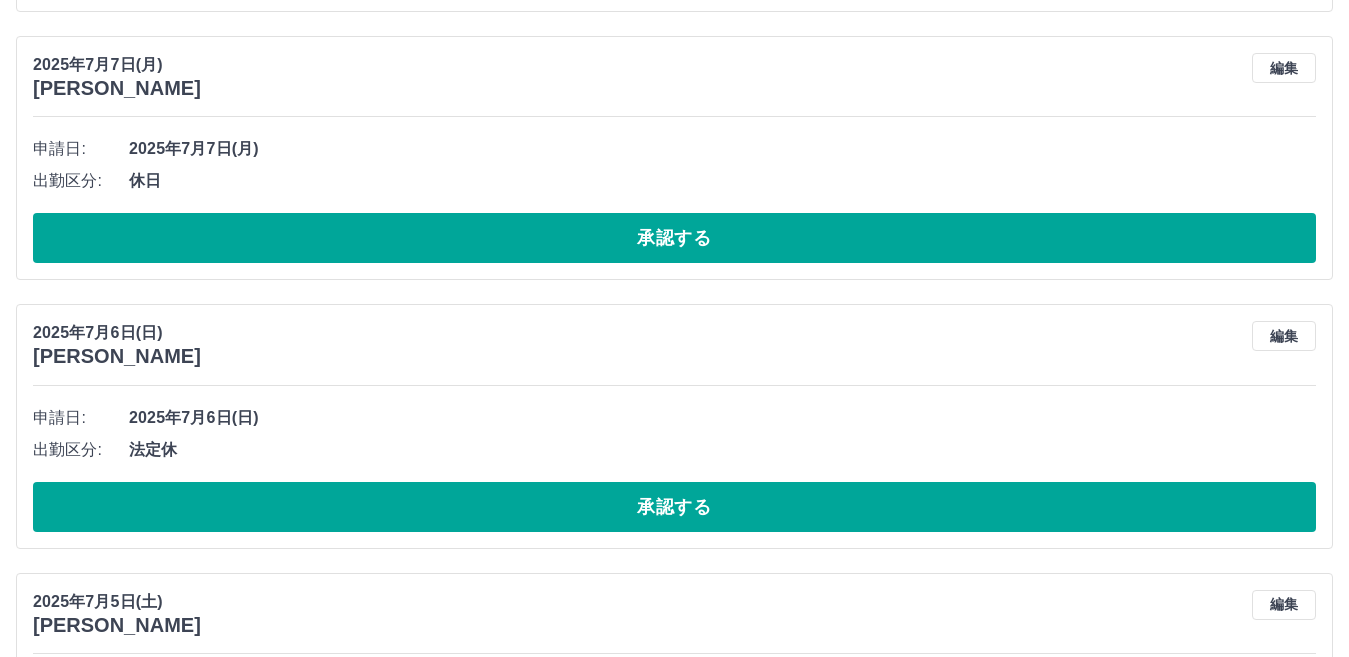 scroll, scrollTop: 2591, scrollLeft: 0, axis: vertical 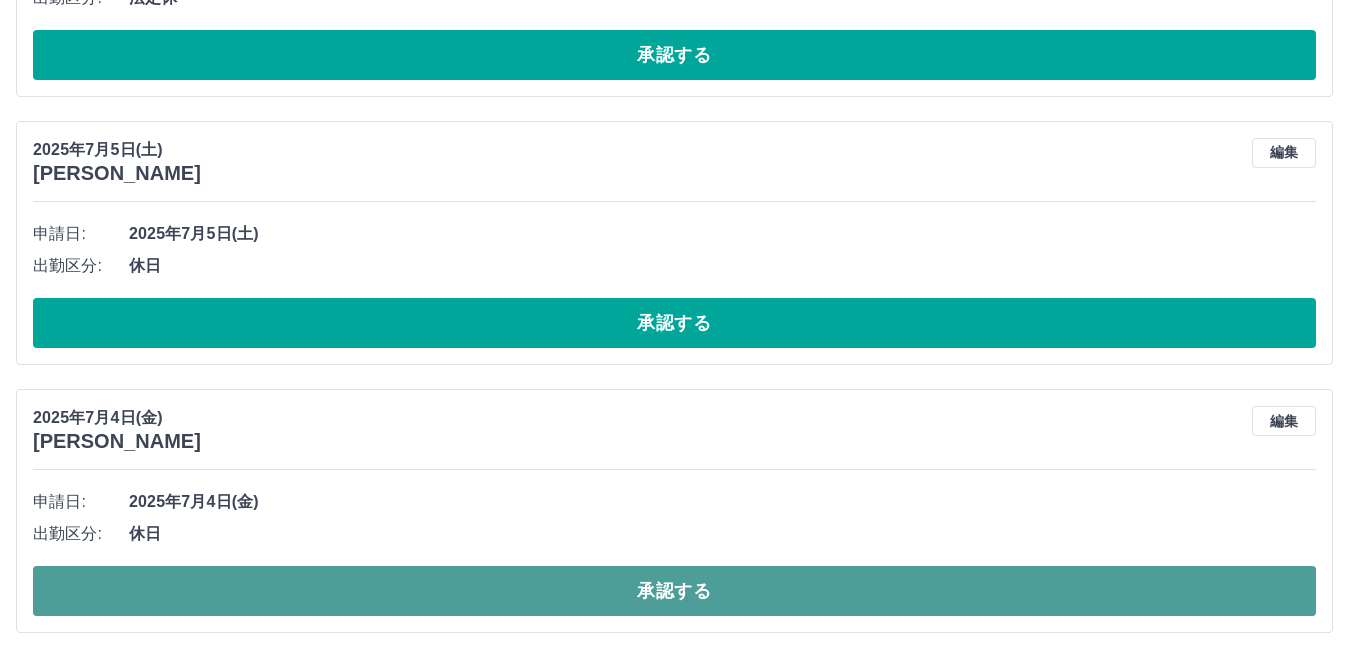 click on "承認する" at bounding box center (674, 591) 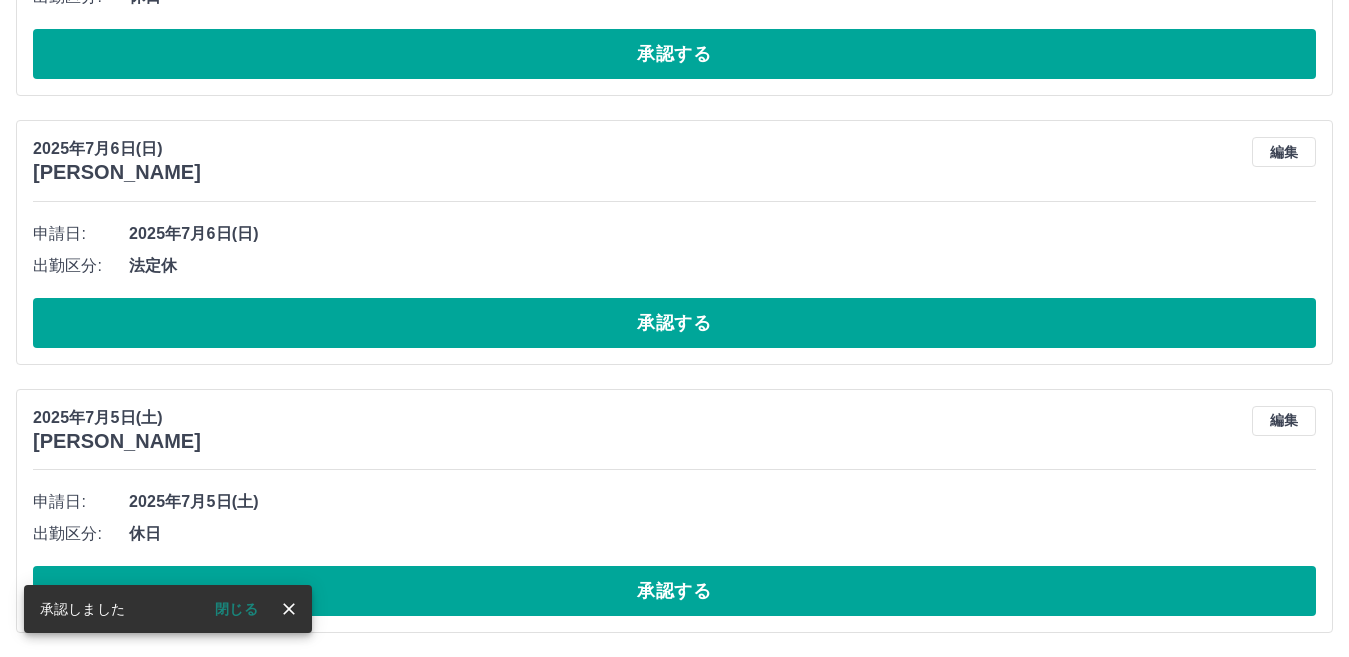 scroll, scrollTop: 2323, scrollLeft: 0, axis: vertical 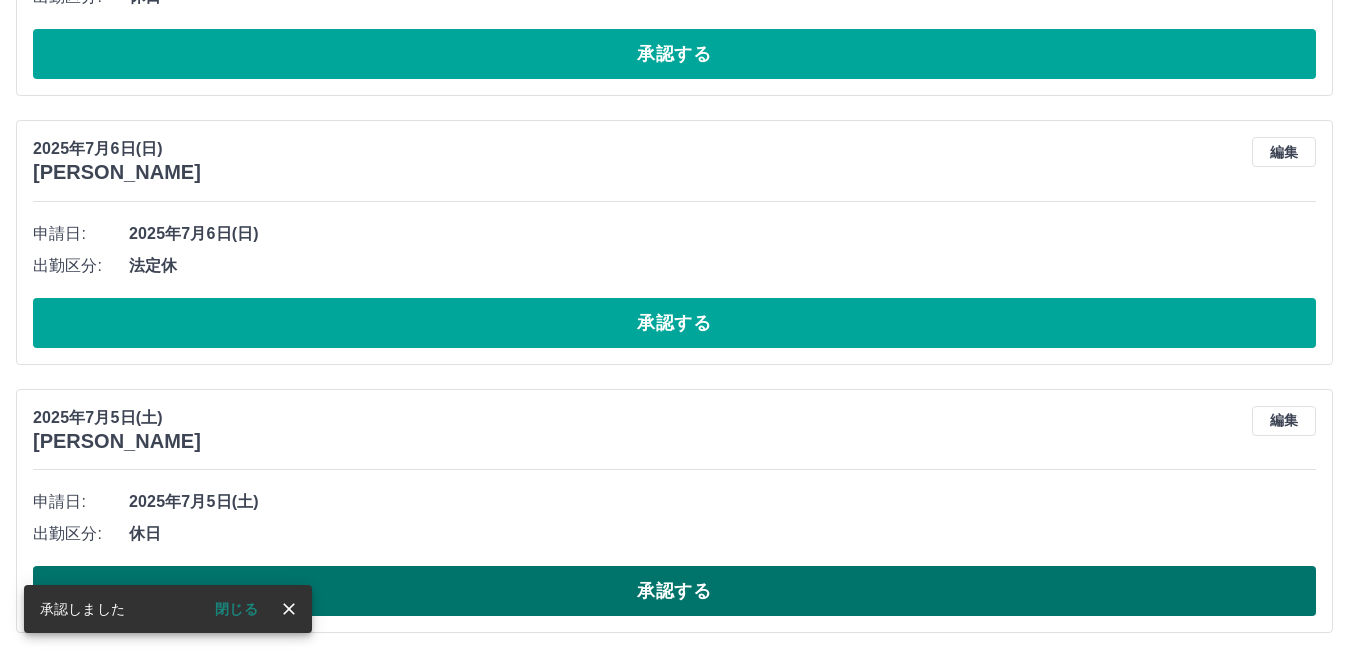 click on "承認する" at bounding box center (674, 591) 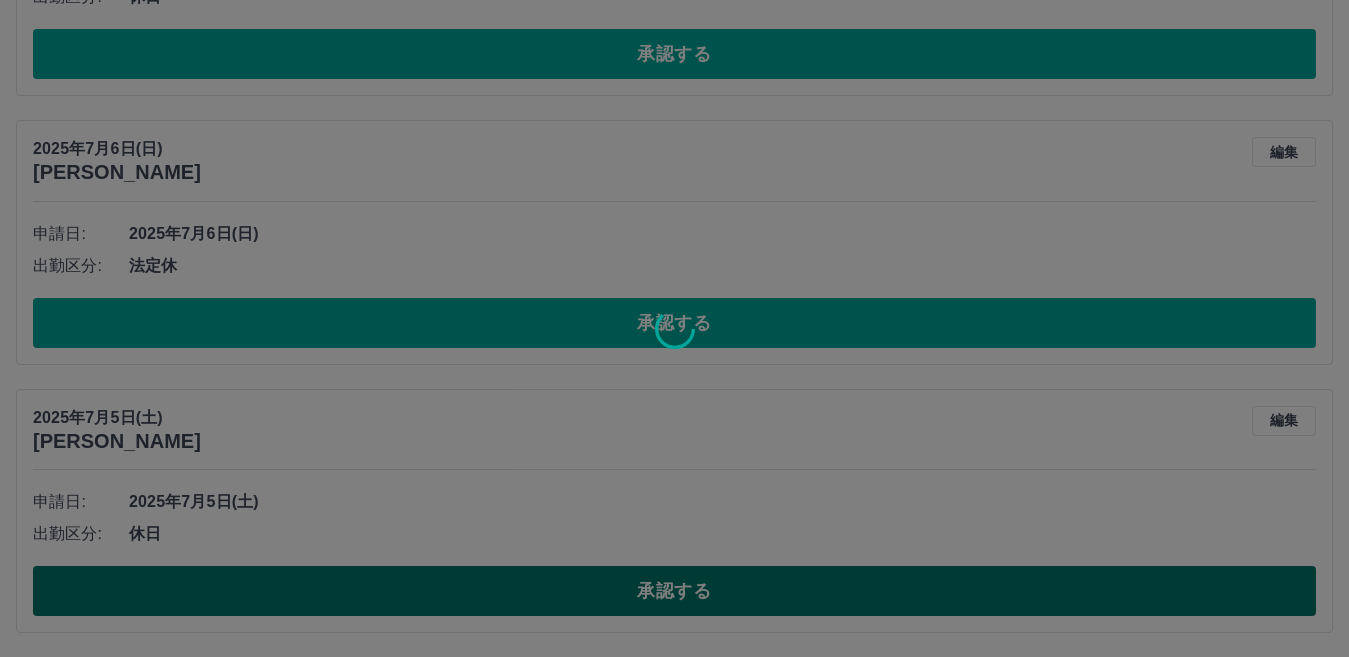 scroll, scrollTop: 2055, scrollLeft: 0, axis: vertical 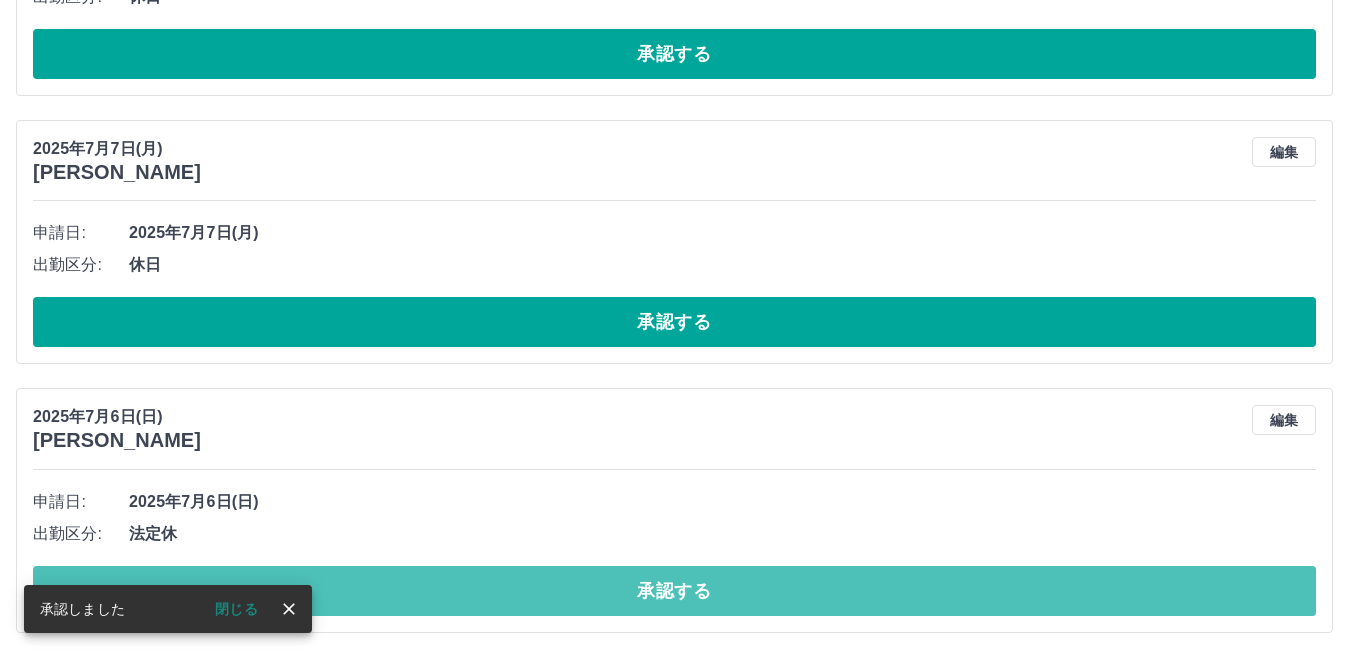 click on "承認する" at bounding box center [674, 591] 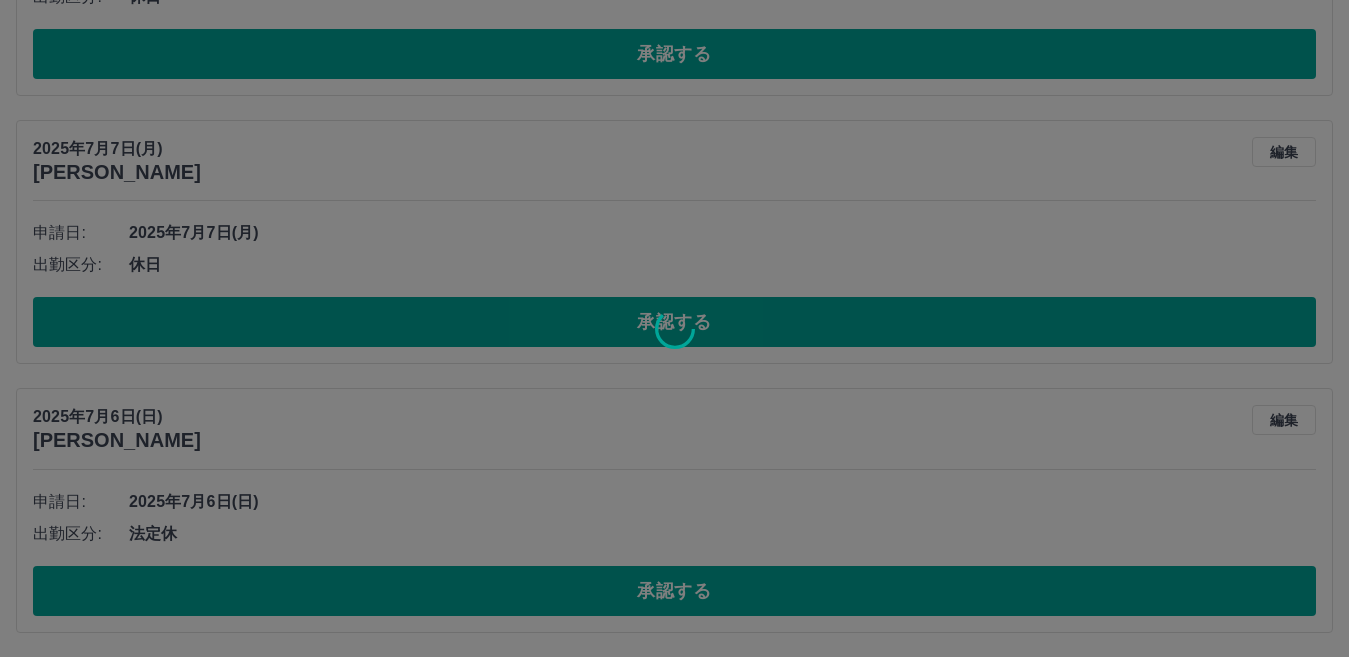 scroll, scrollTop: 1786, scrollLeft: 0, axis: vertical 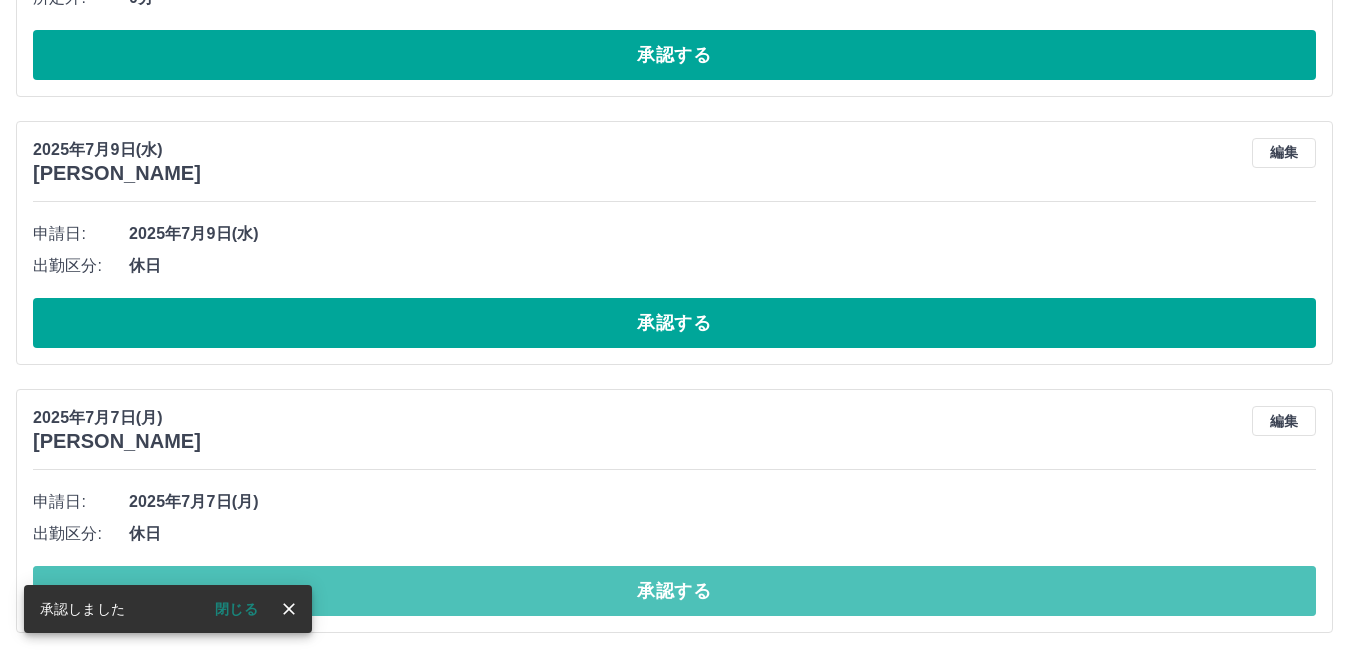 click on "承認する" at bounding box center (674, 591) 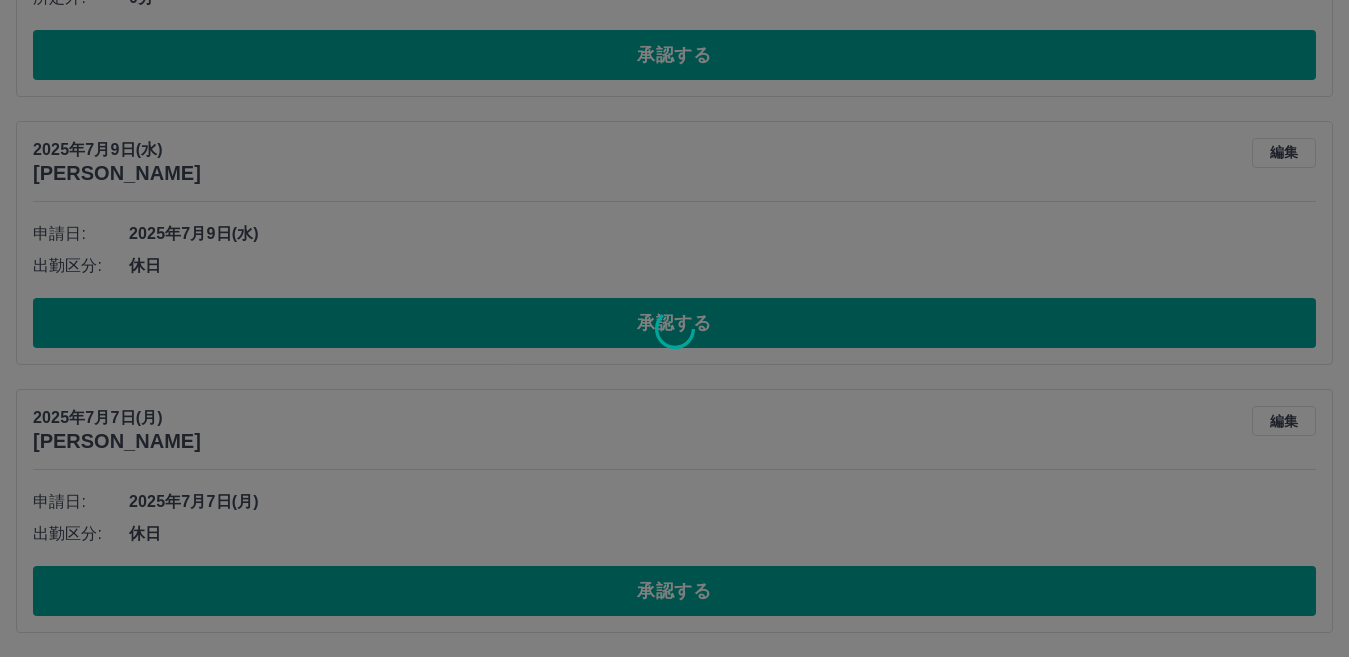 scroll, scrollTop: 1518, scrollLeft: 0, axis: vertical 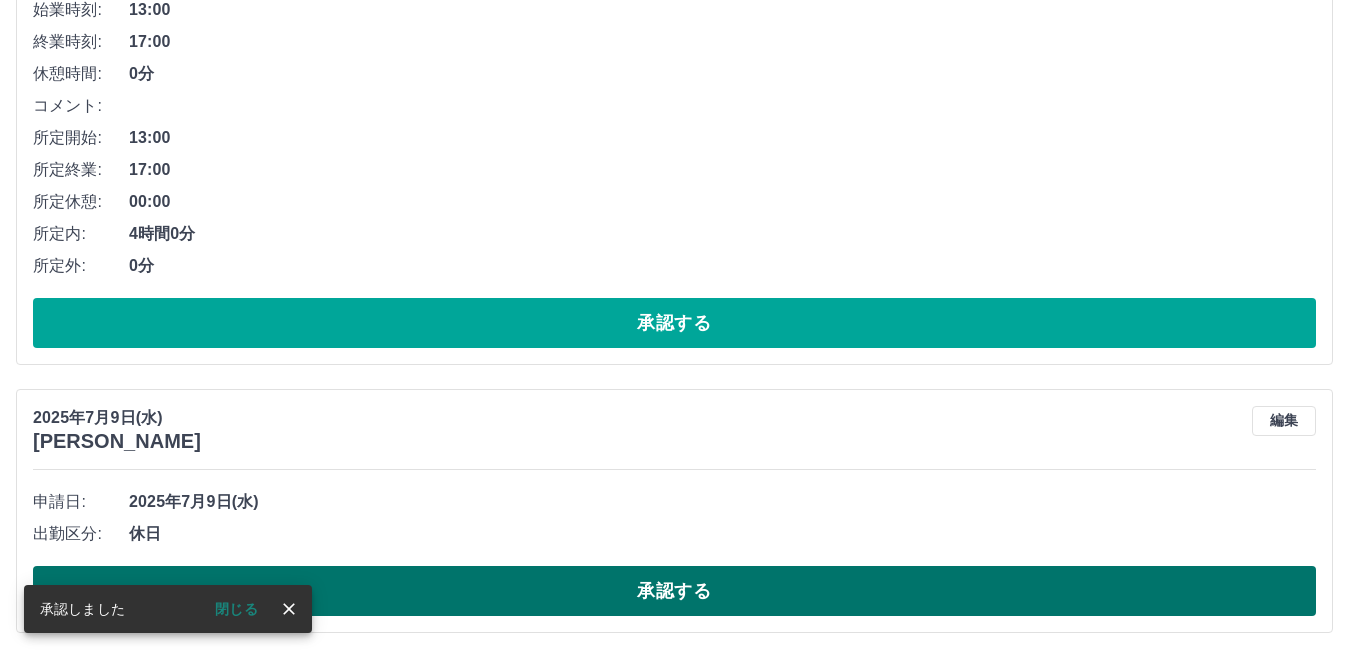 click on "承認する" at bounding box center (674, 591) 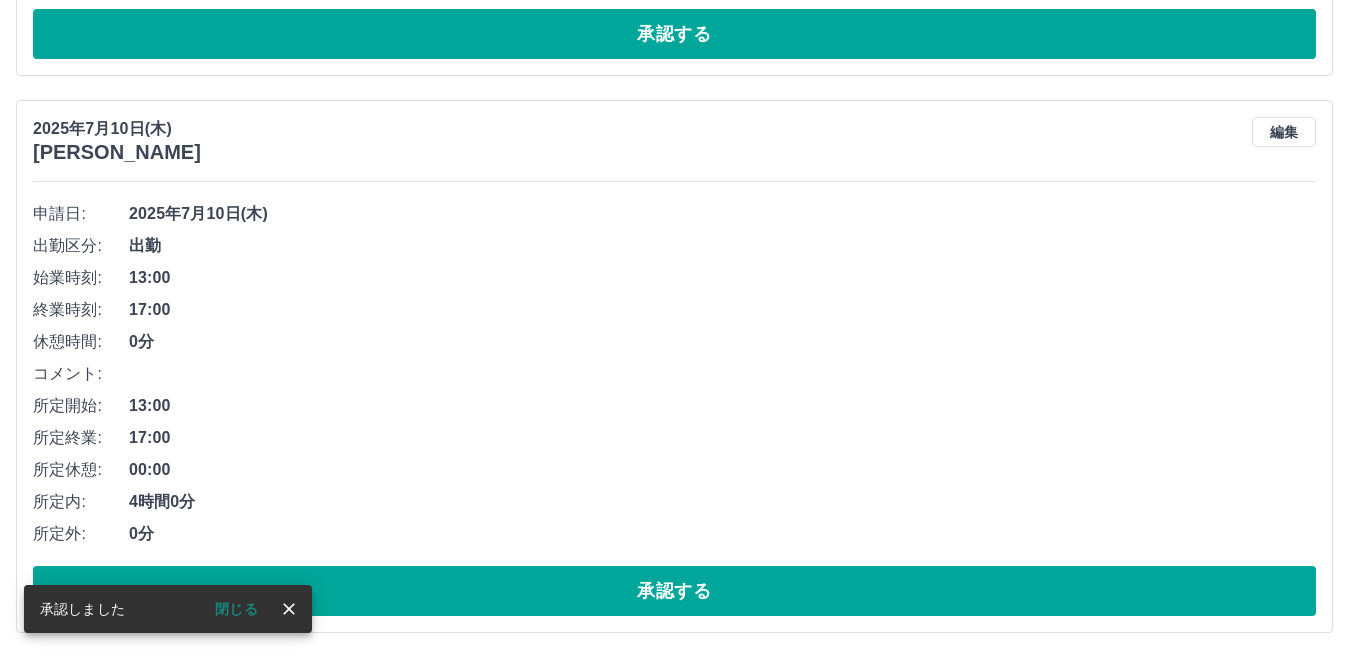 scroll, scrollTop: 1250, scrollLeft: 0, axis: vertical 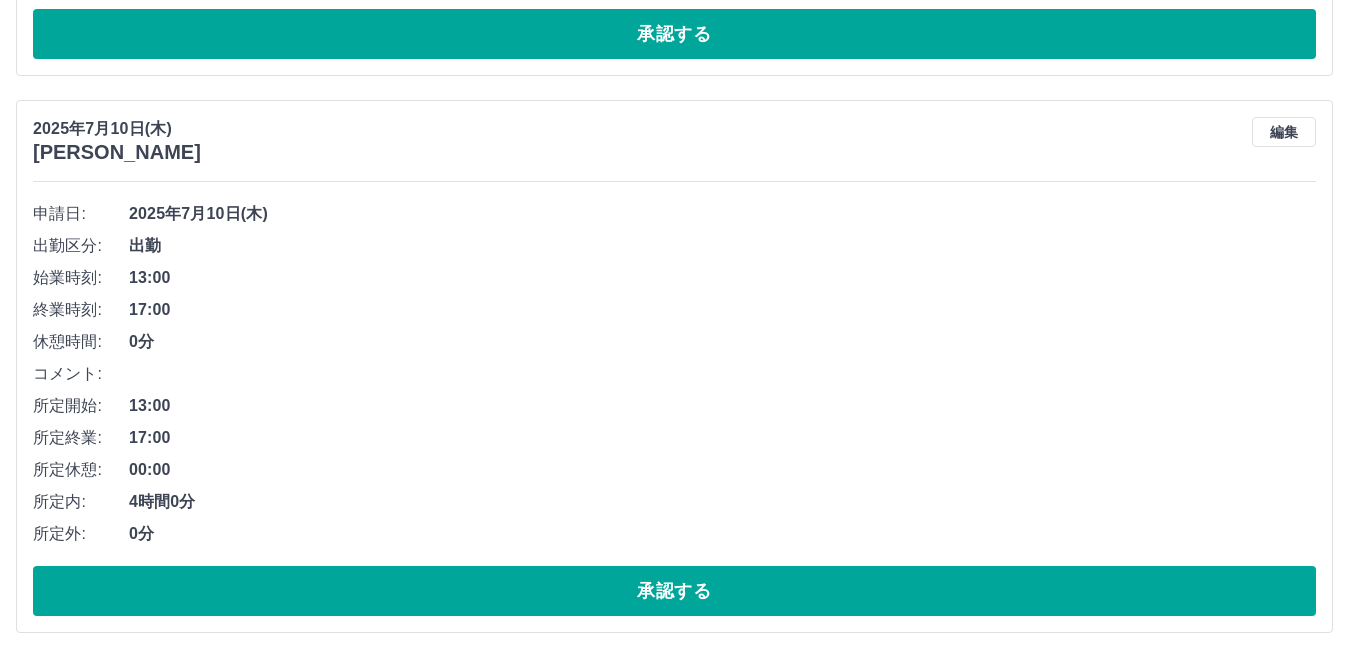 click on "承認する" at bounding box center (674, 591) 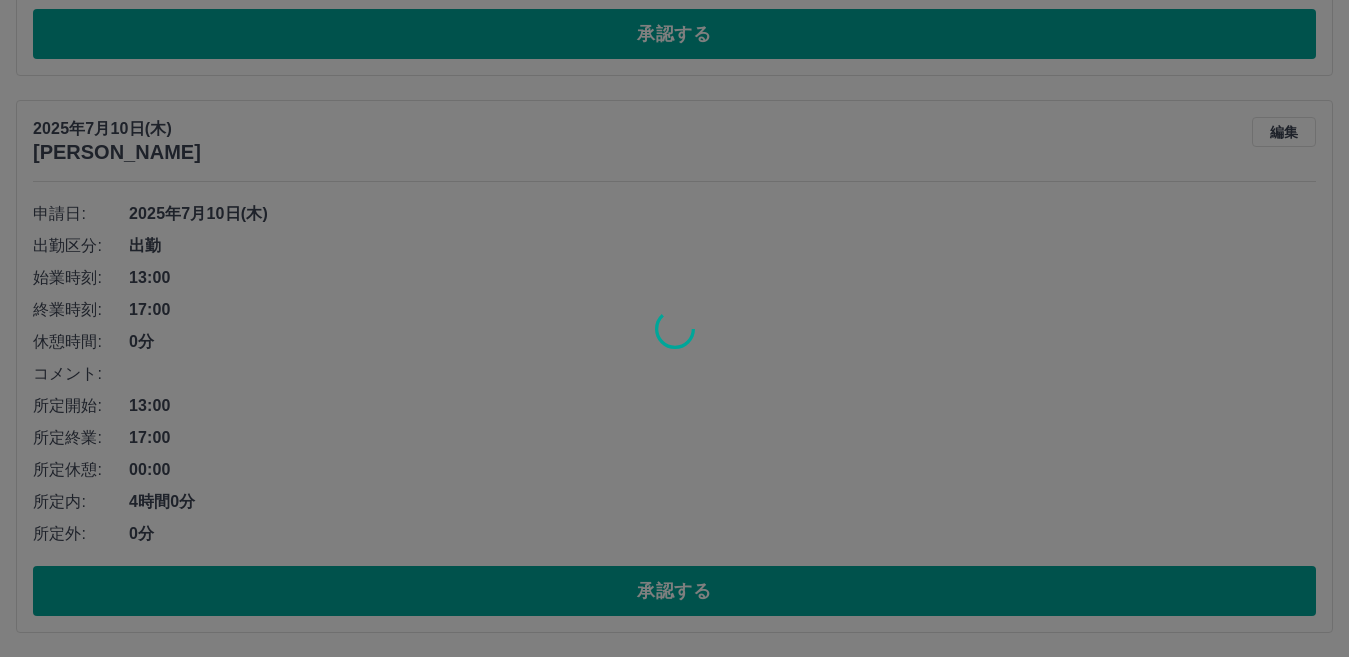 scroll, scrollTop: 693, scrollLeft: 0, axis: vertical 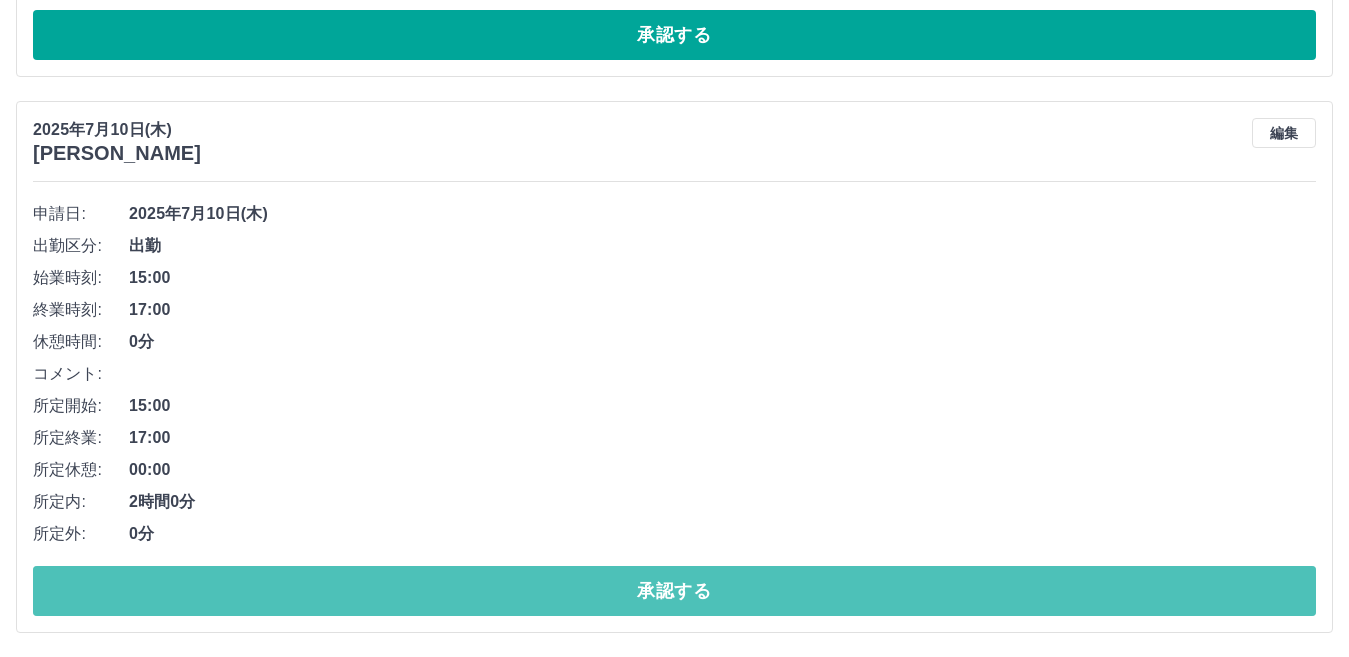 click on "承認する" at bounding box center (674, 591) 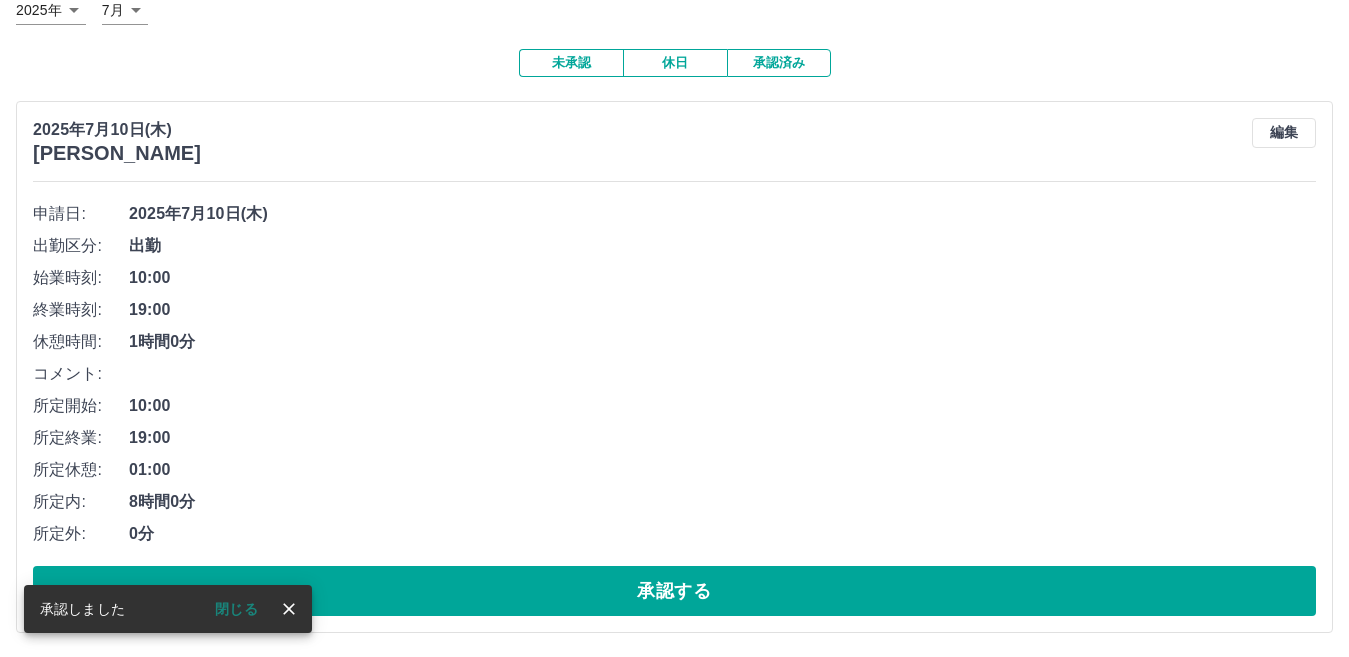 scroll, scrollTop: 137, scrollLeft: 0, axis: vertical 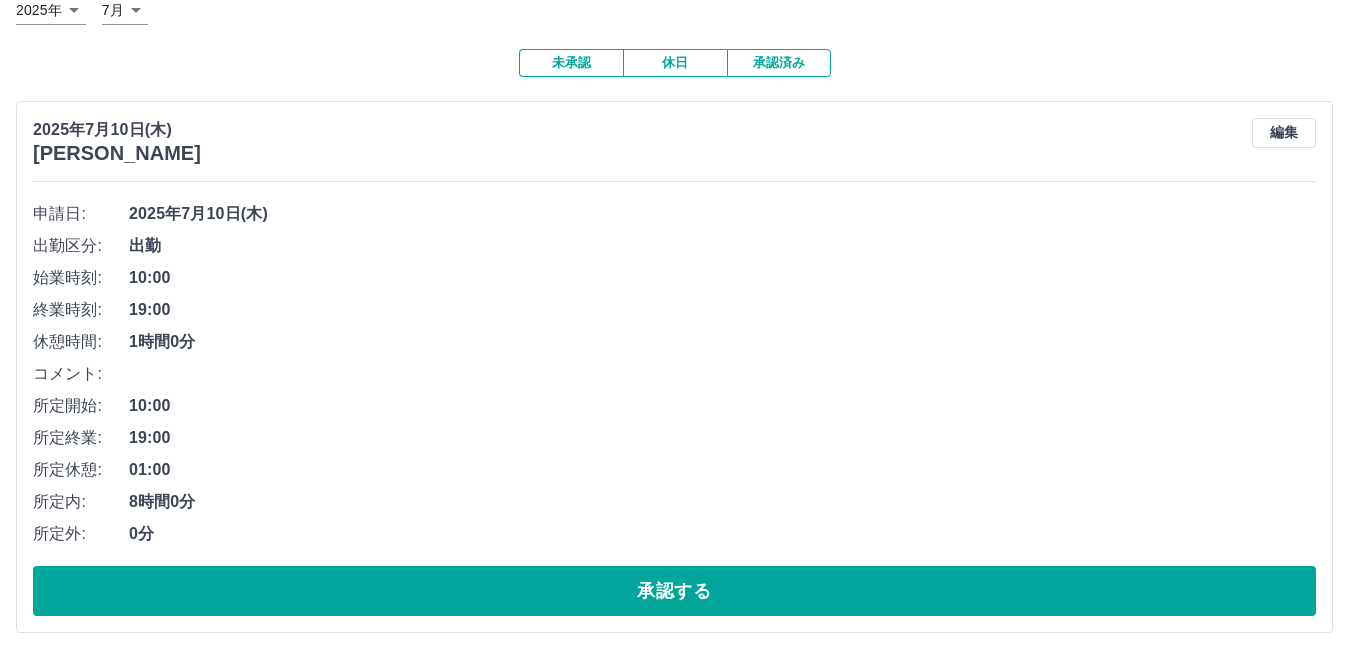 click on "未承認" at bounding box center (571, 63) 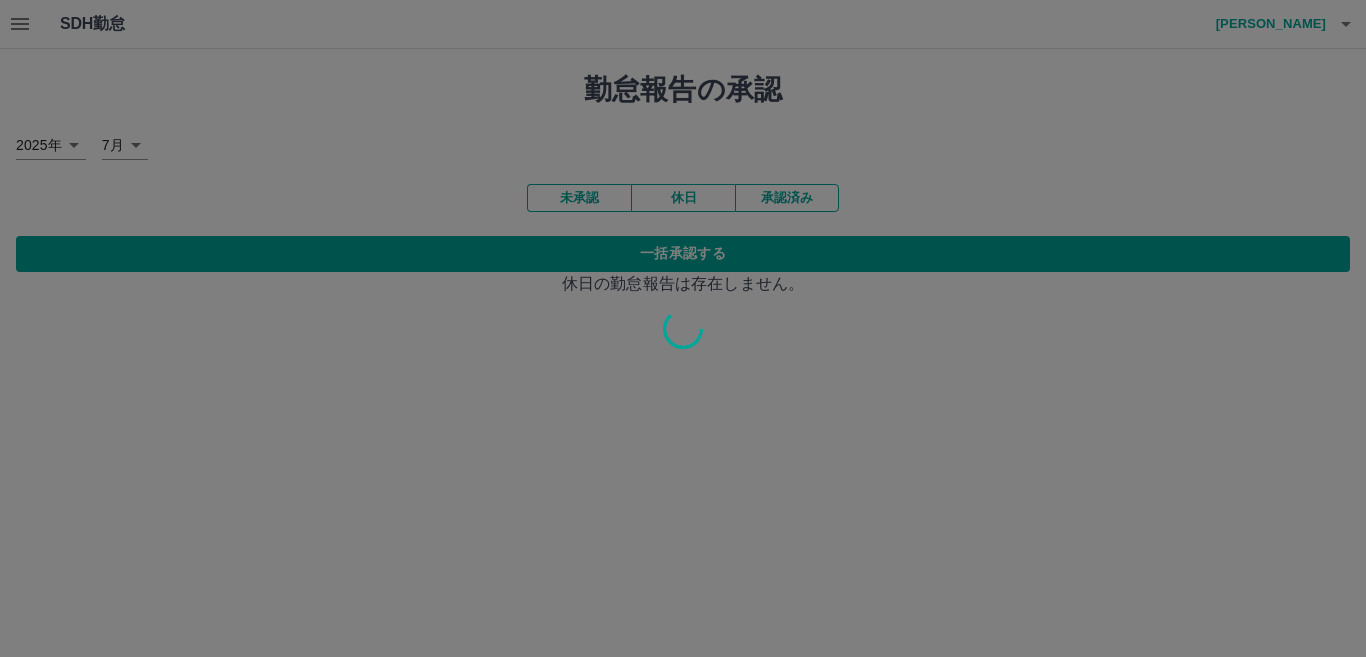 click at bounding box center (683, 328) 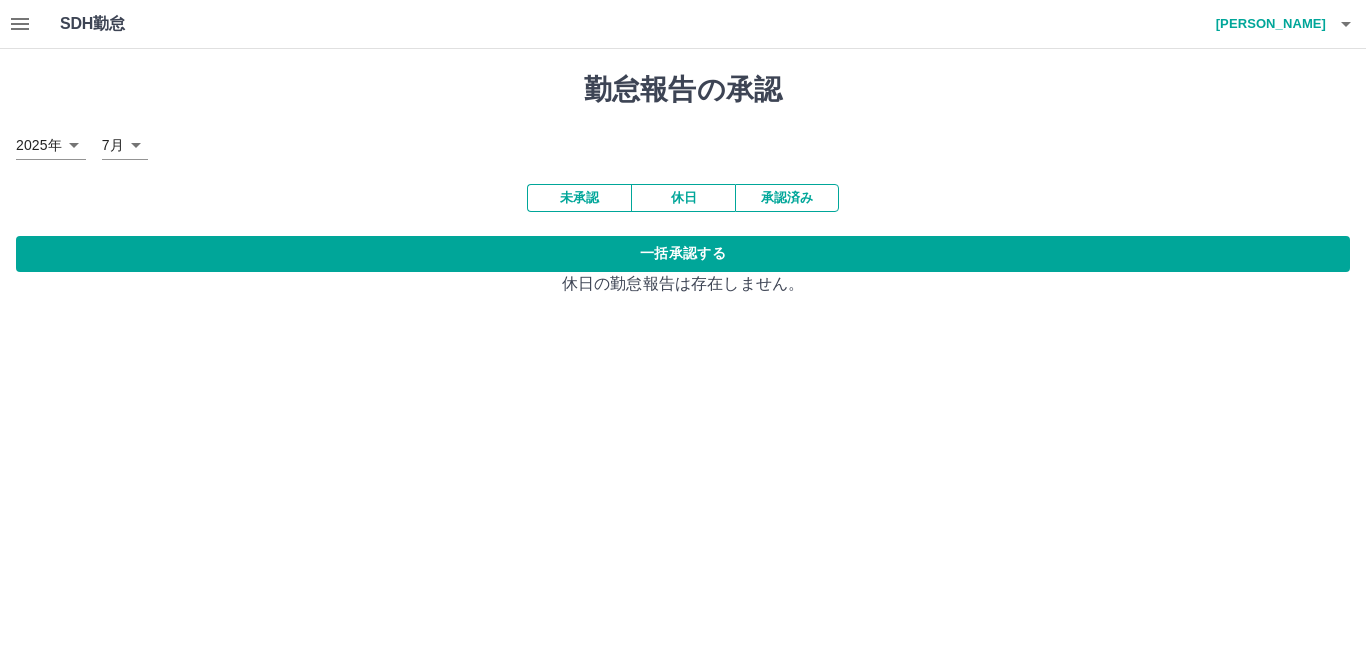 click on "未承認" at bounding box center [579, 198] 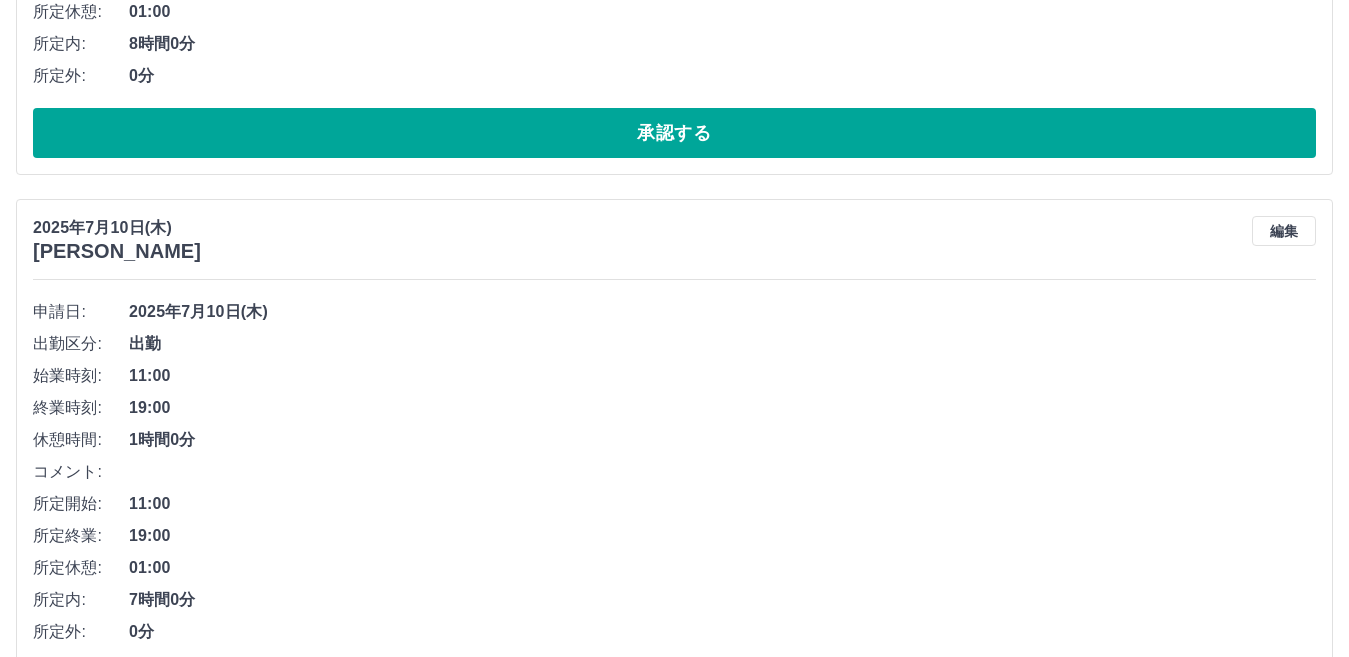 scroll, scrollTop: 693, scrollLeft: 0, axis: vertical 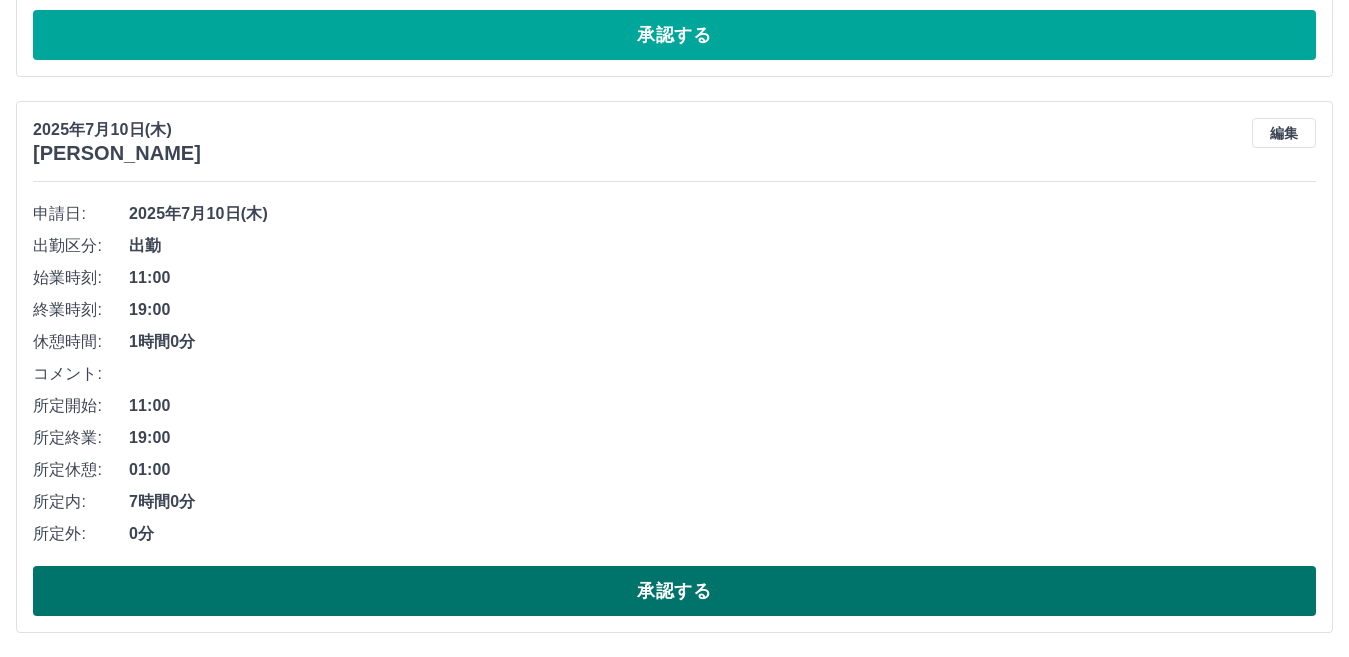 click on "承認する" at bounding box center (674, 591) 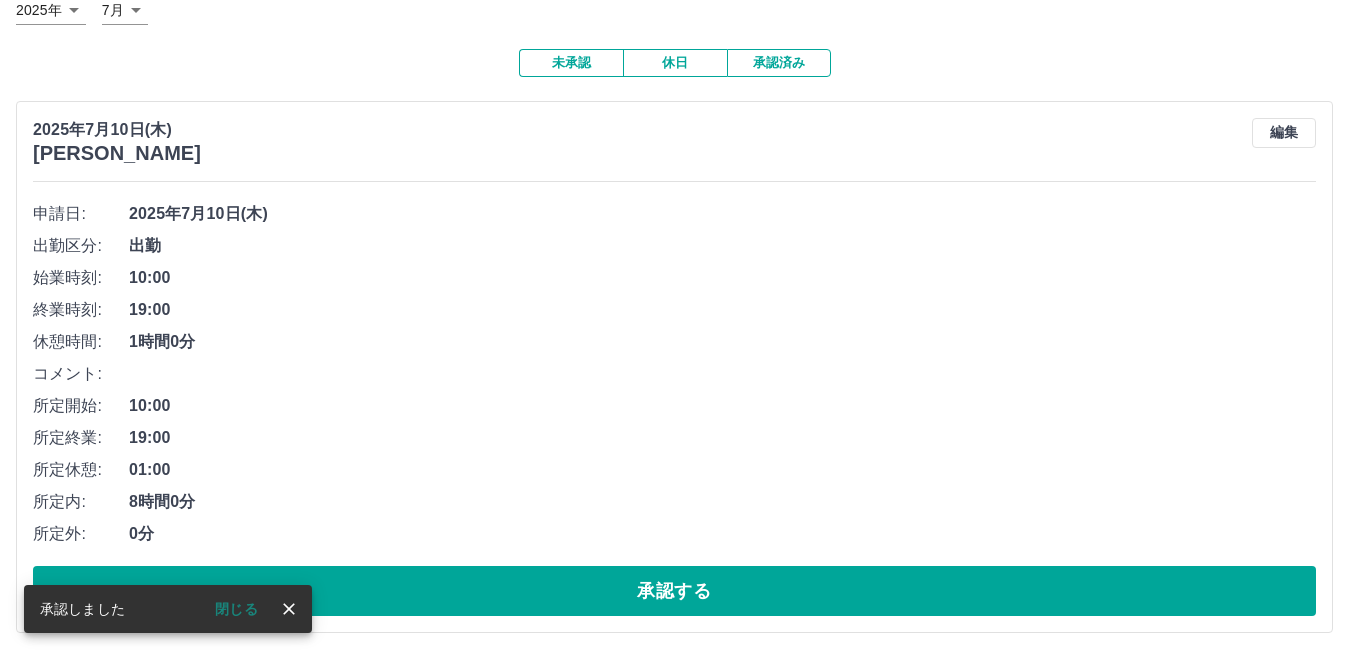 scroll, scrollTop: 137, scrollLeft: 0, axis: vertical 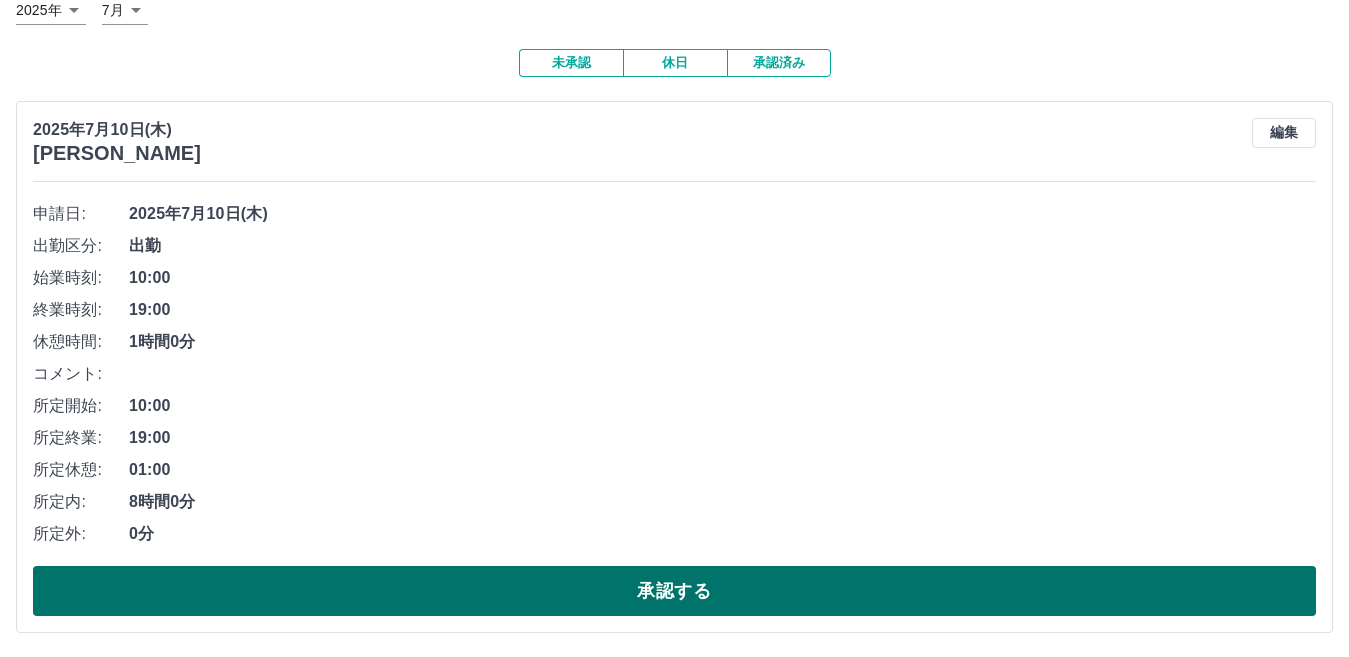 click on "承認する" at bounding box center (674, 591) 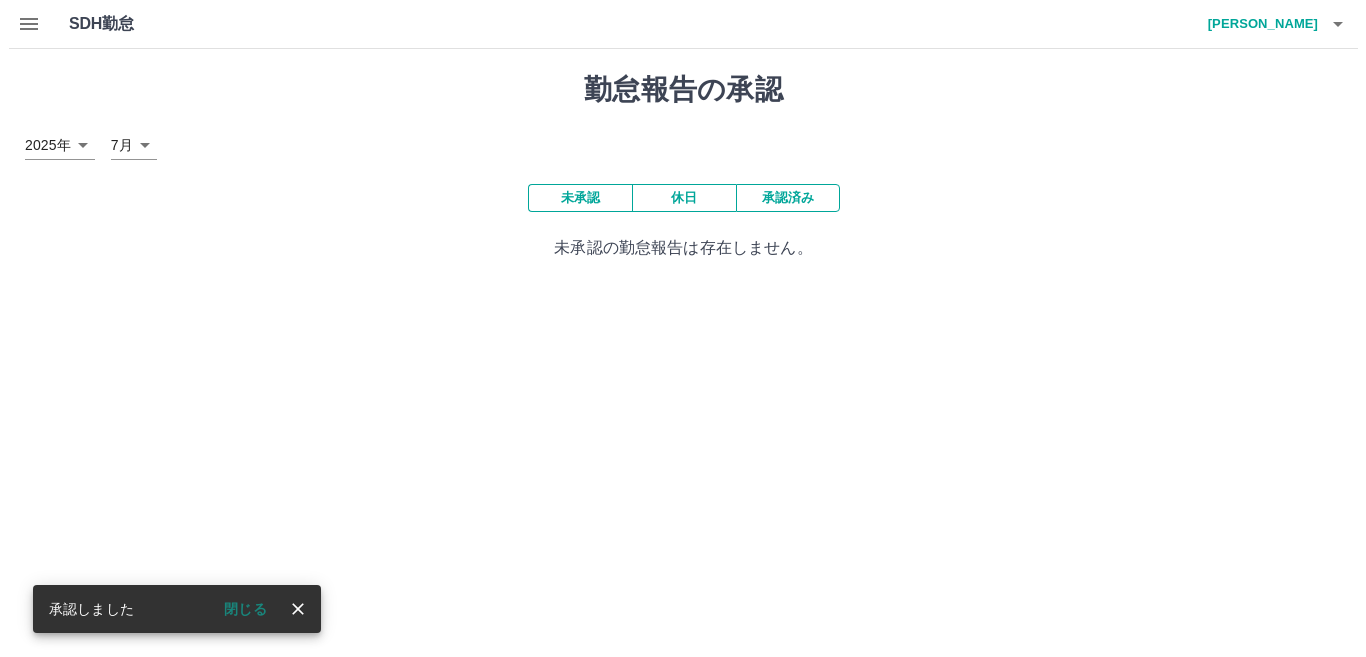 scroll, scrollTop: 0, scrollLeft: 0, axis: both 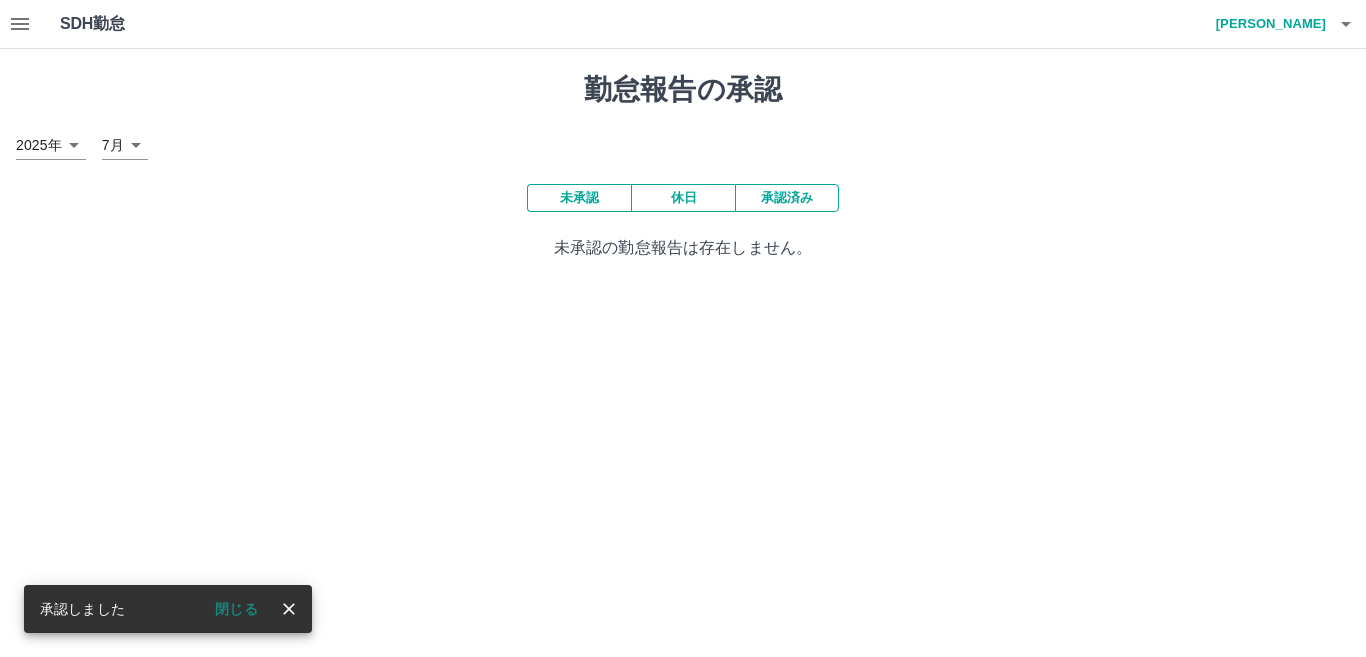 click 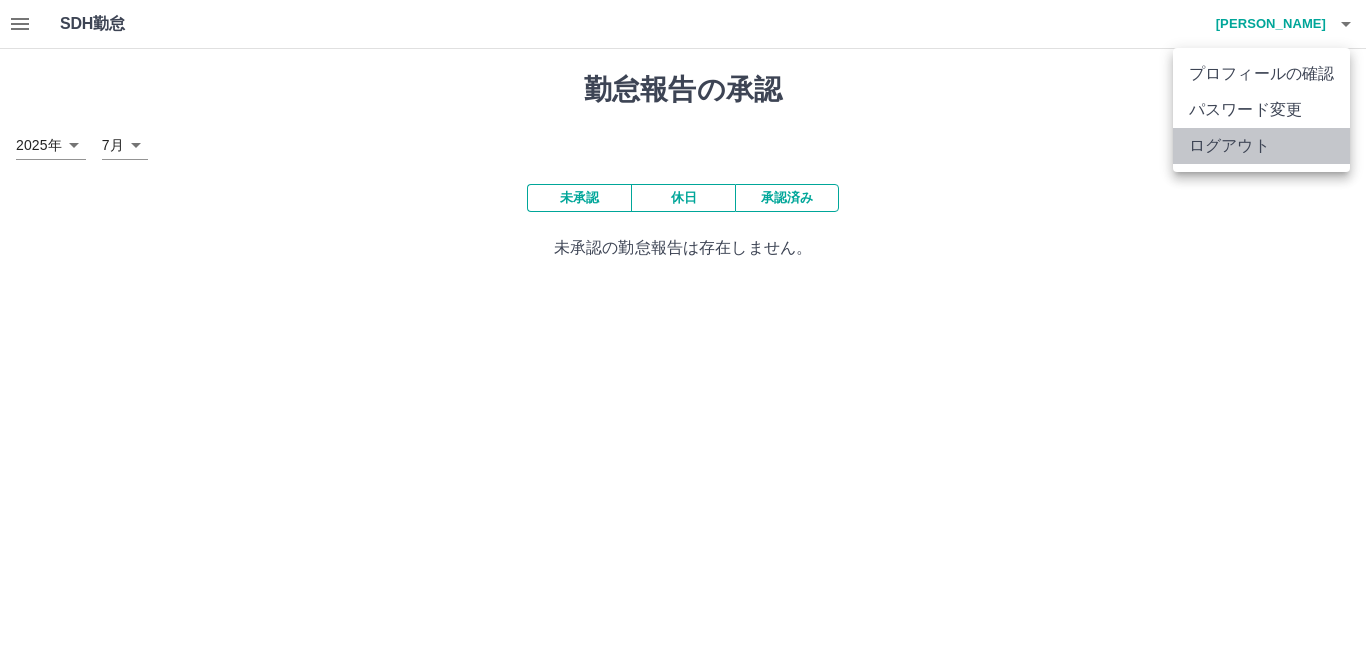 click on "ログアウト" at bounding box center [1261, 146] 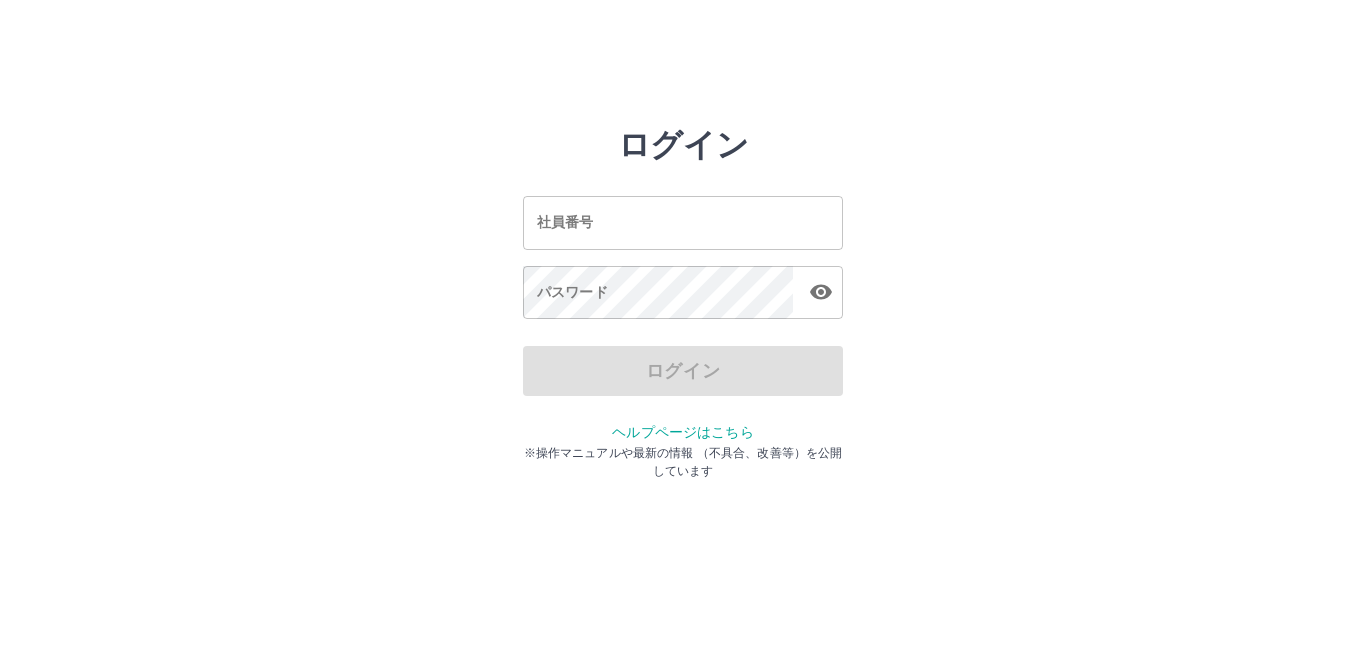 scroll, scrollTop: 0, scrollLeft: 0, axis: both 